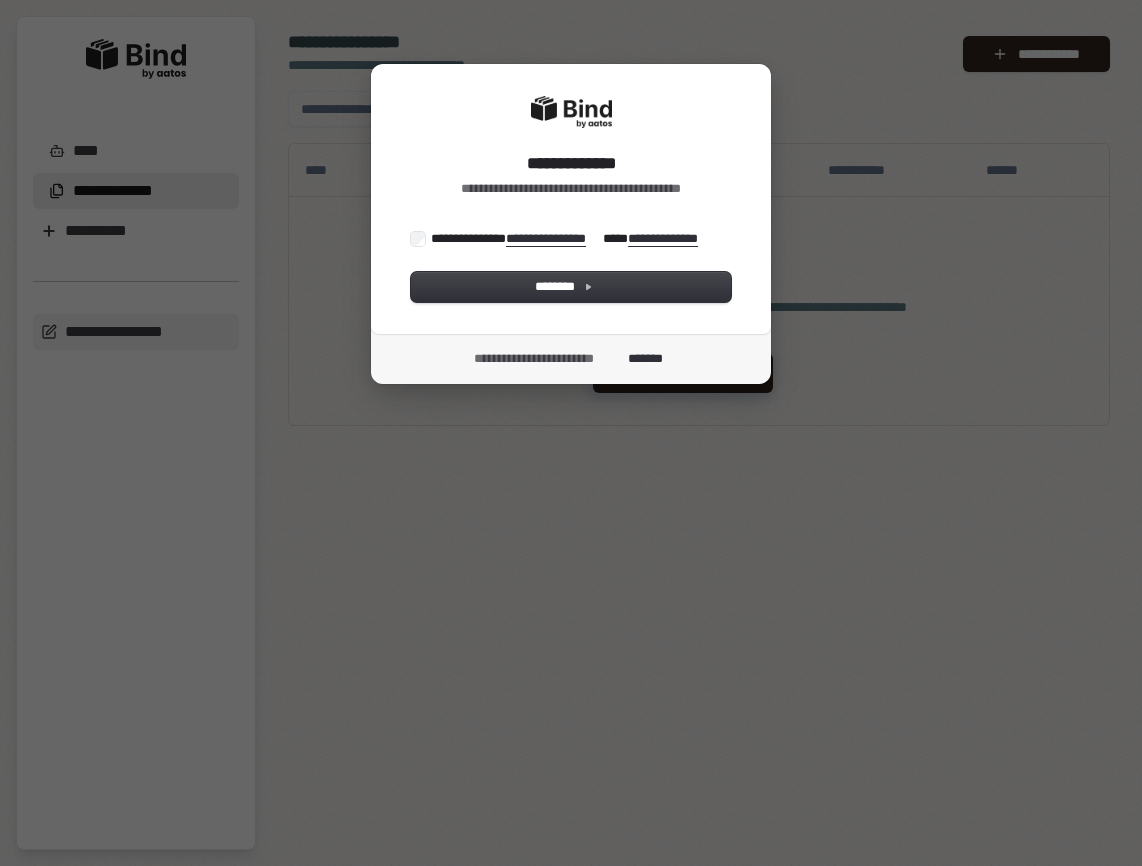 scroll, scrollTop: 0, scrollLeft: 0, axis: both 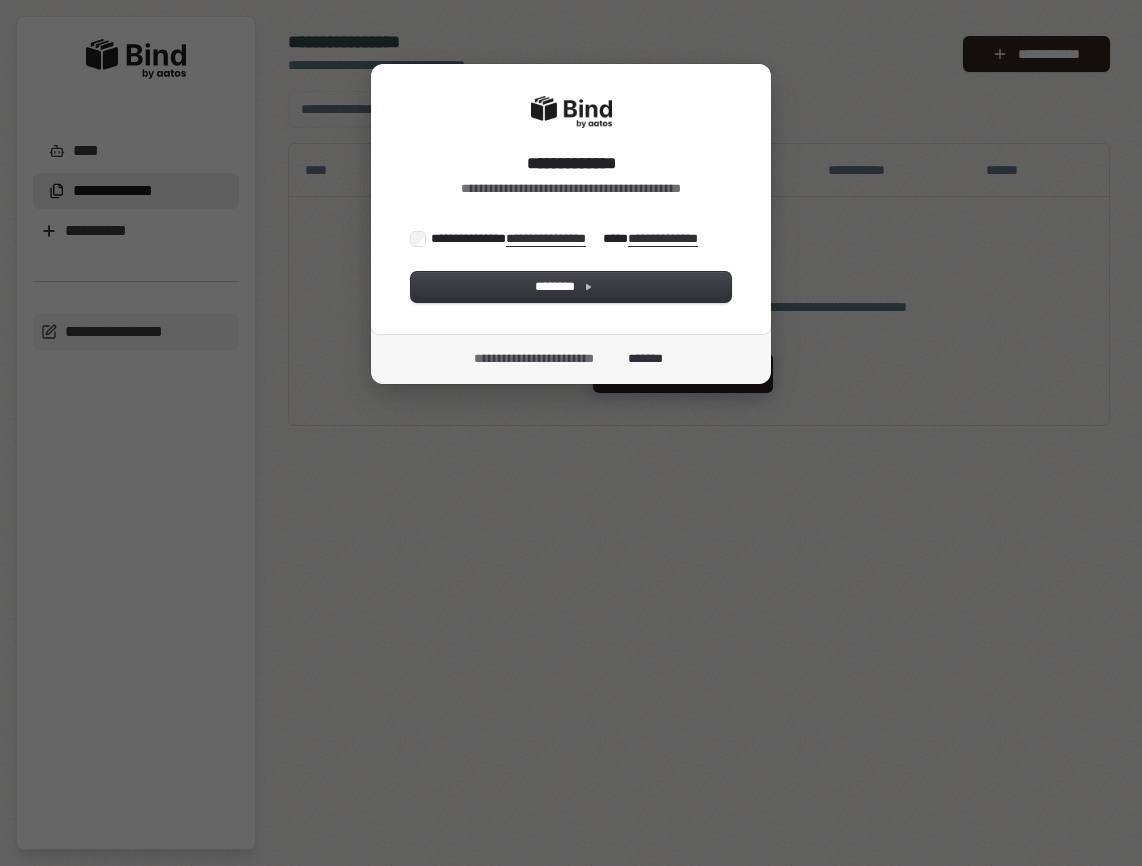 click on "**********" at bounding box center (566, 239) 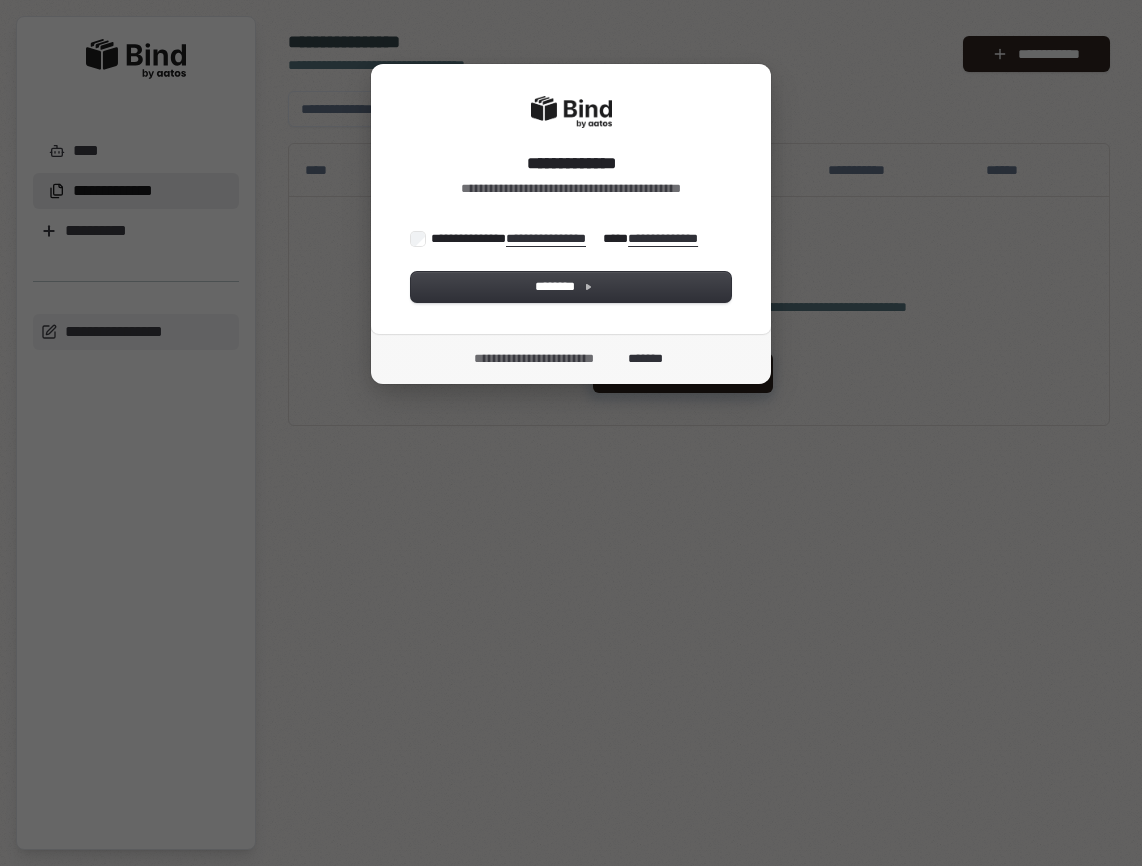 click on "**********" at bounding box center [571, 266] 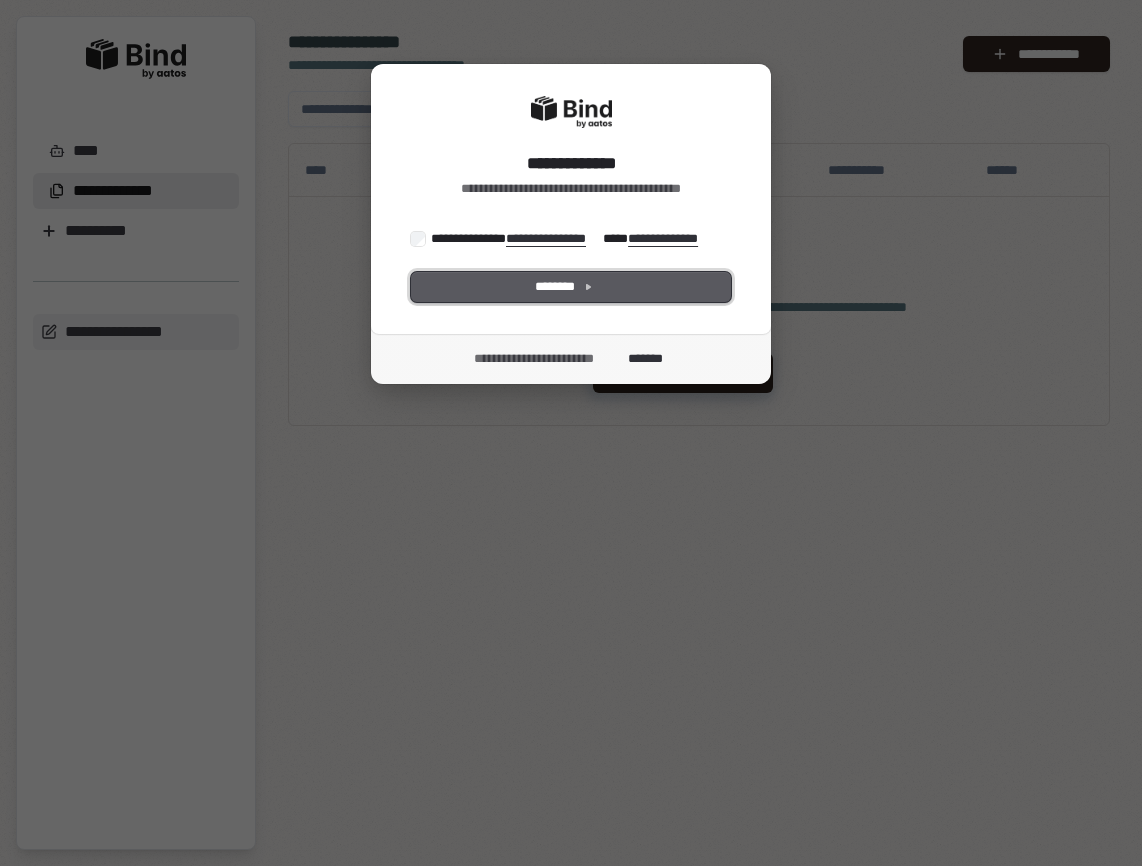 click on "********" at bounding box center (571, 287) 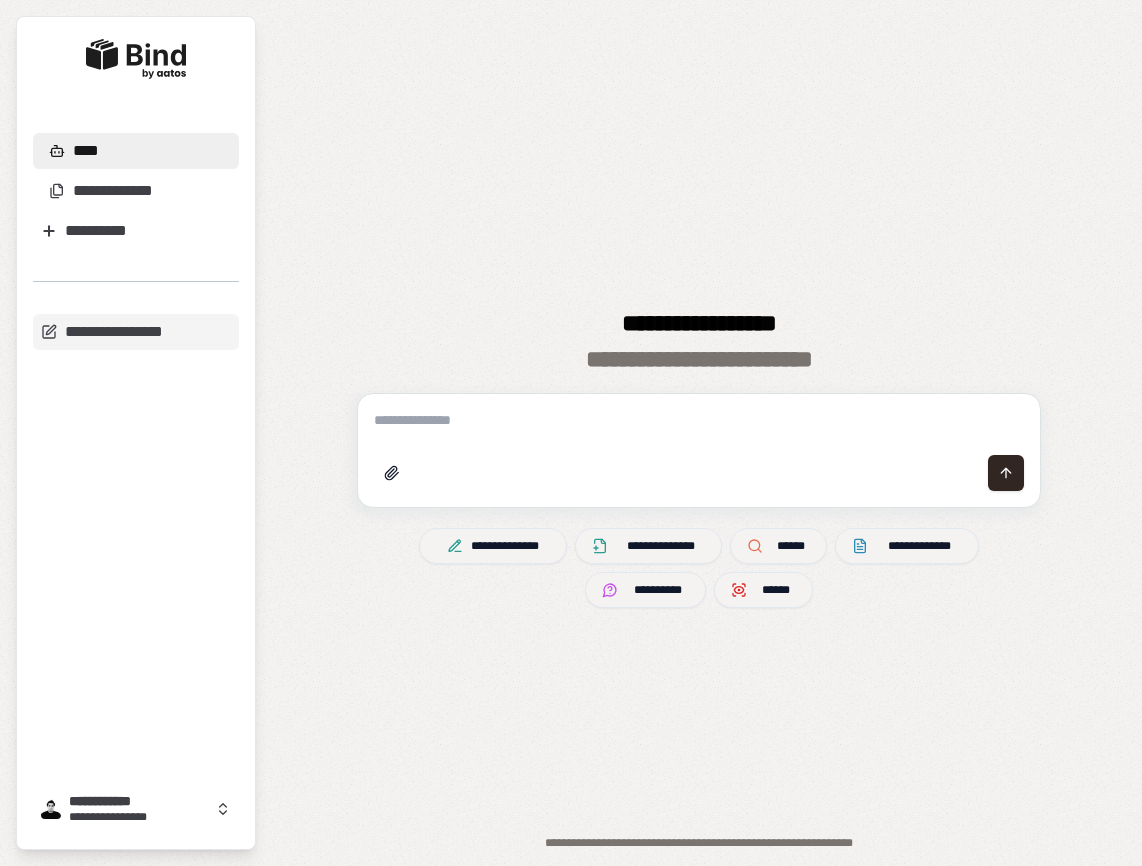 scroll, scrollTop: 0, scrollLeft: 0, axis: both 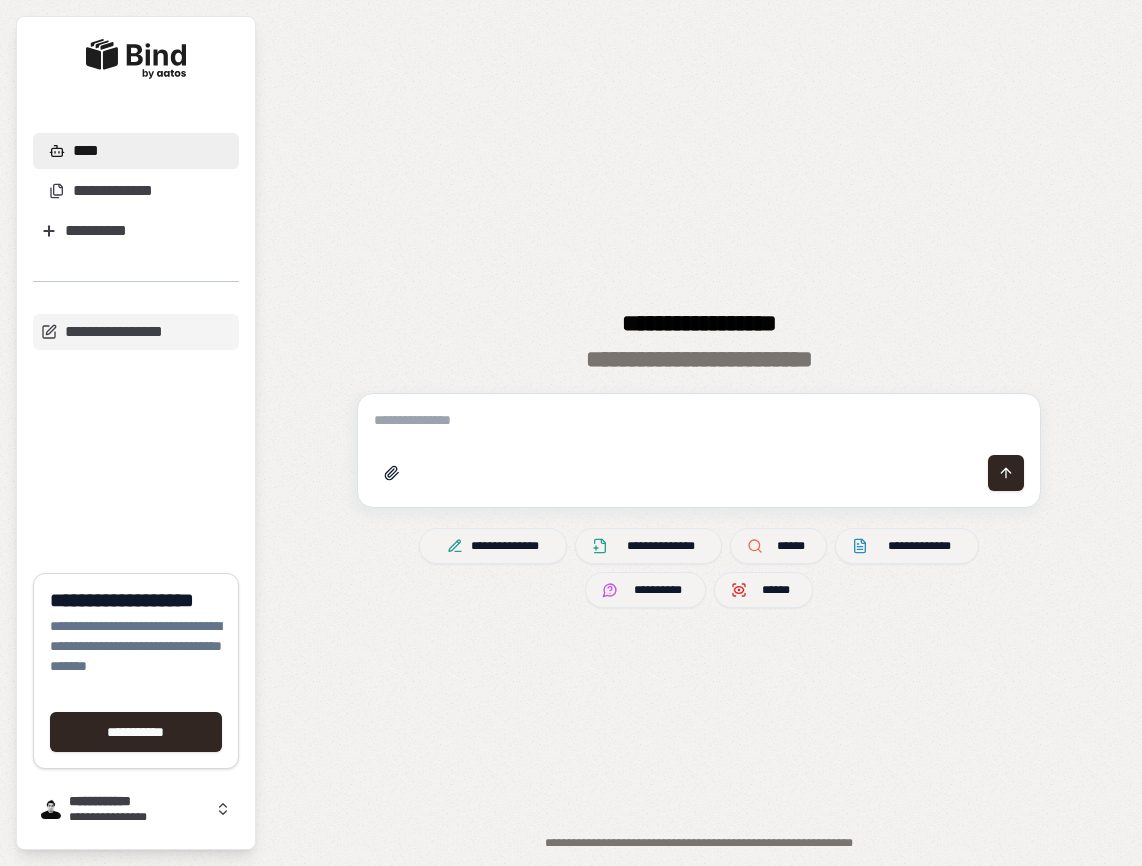 paste on "**********" 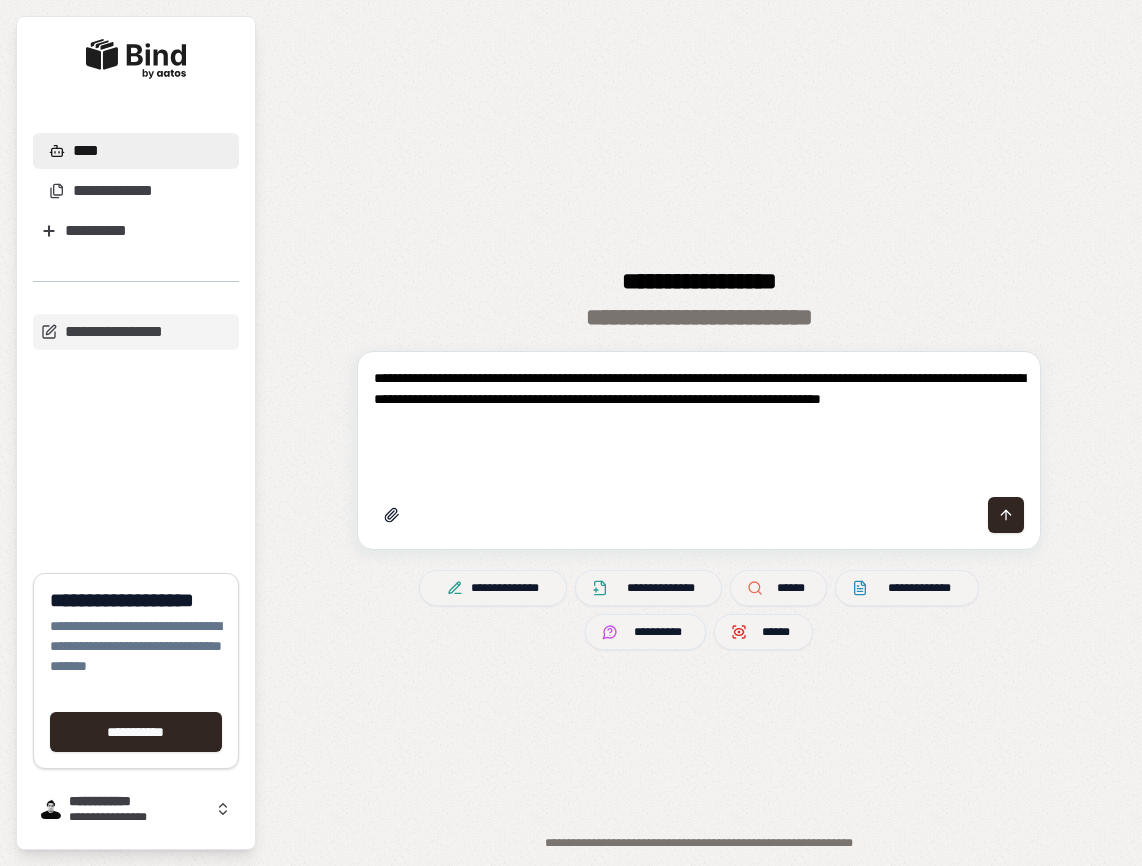 paste on "**********" 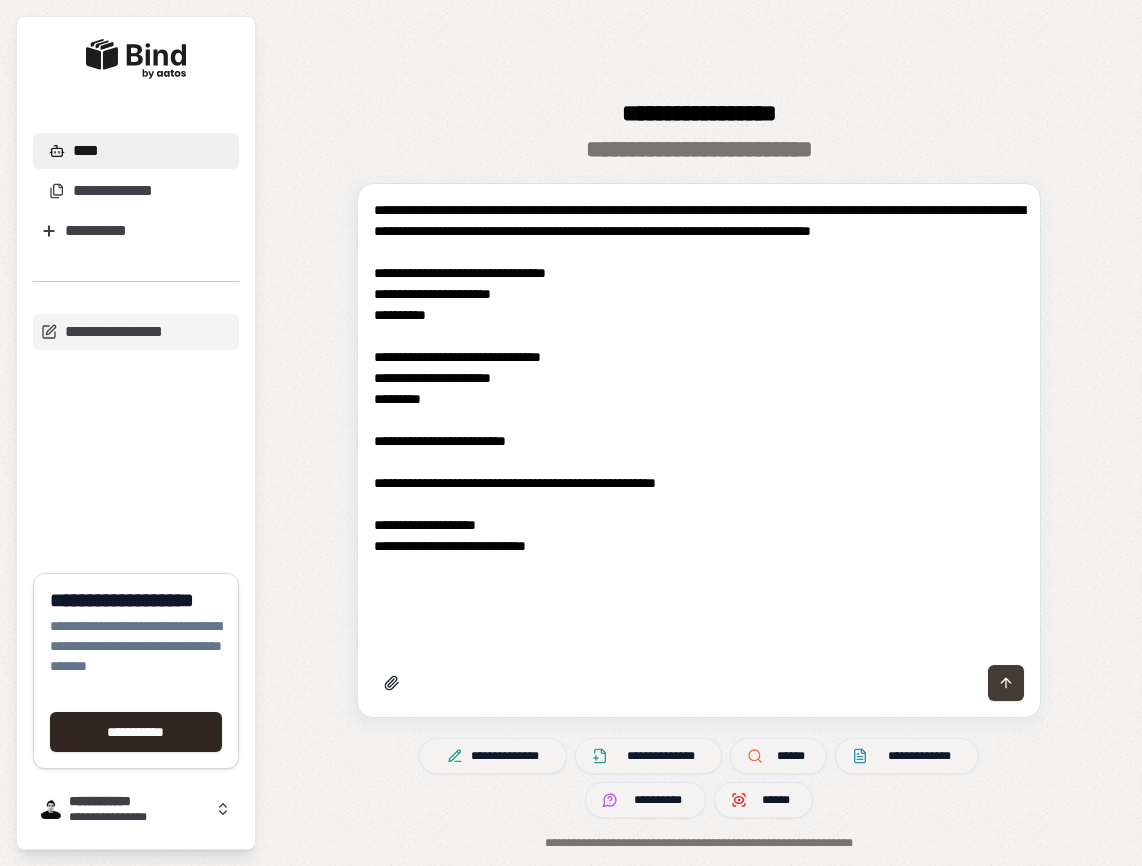 type on "**********" 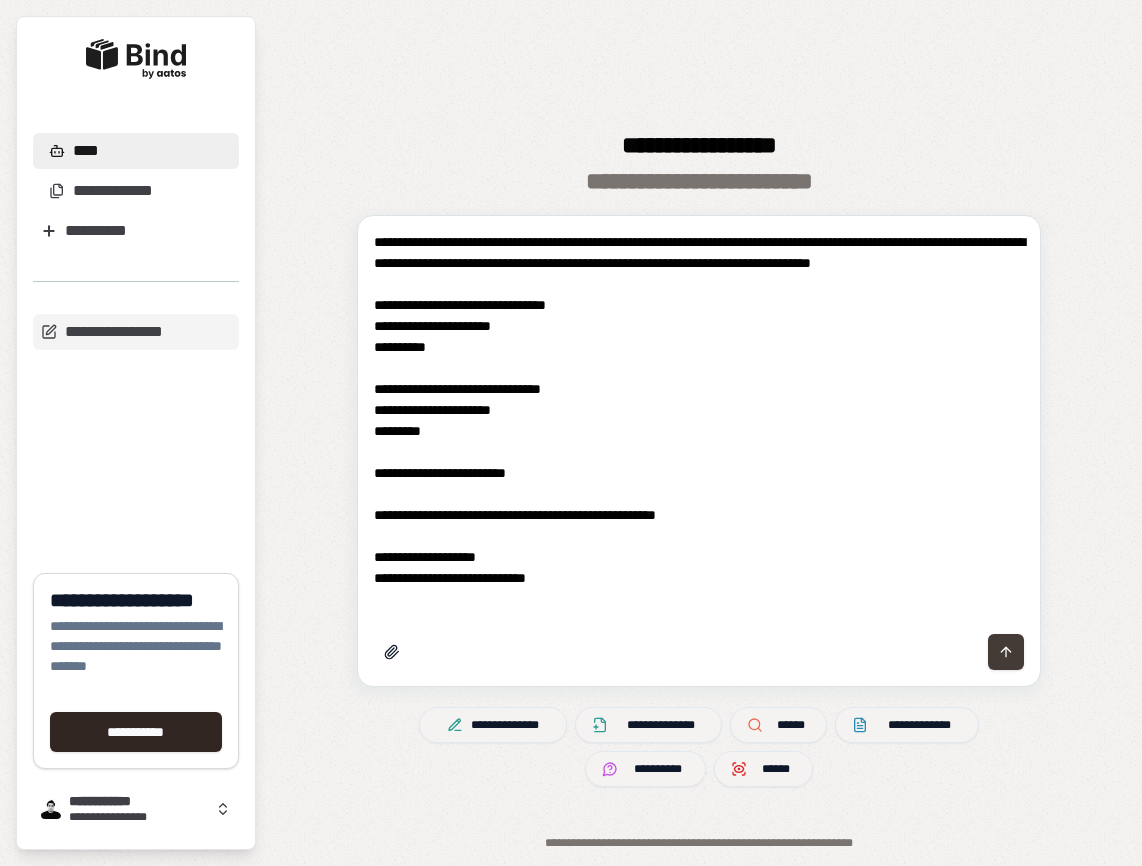 click at bounding box center [1006, 652] 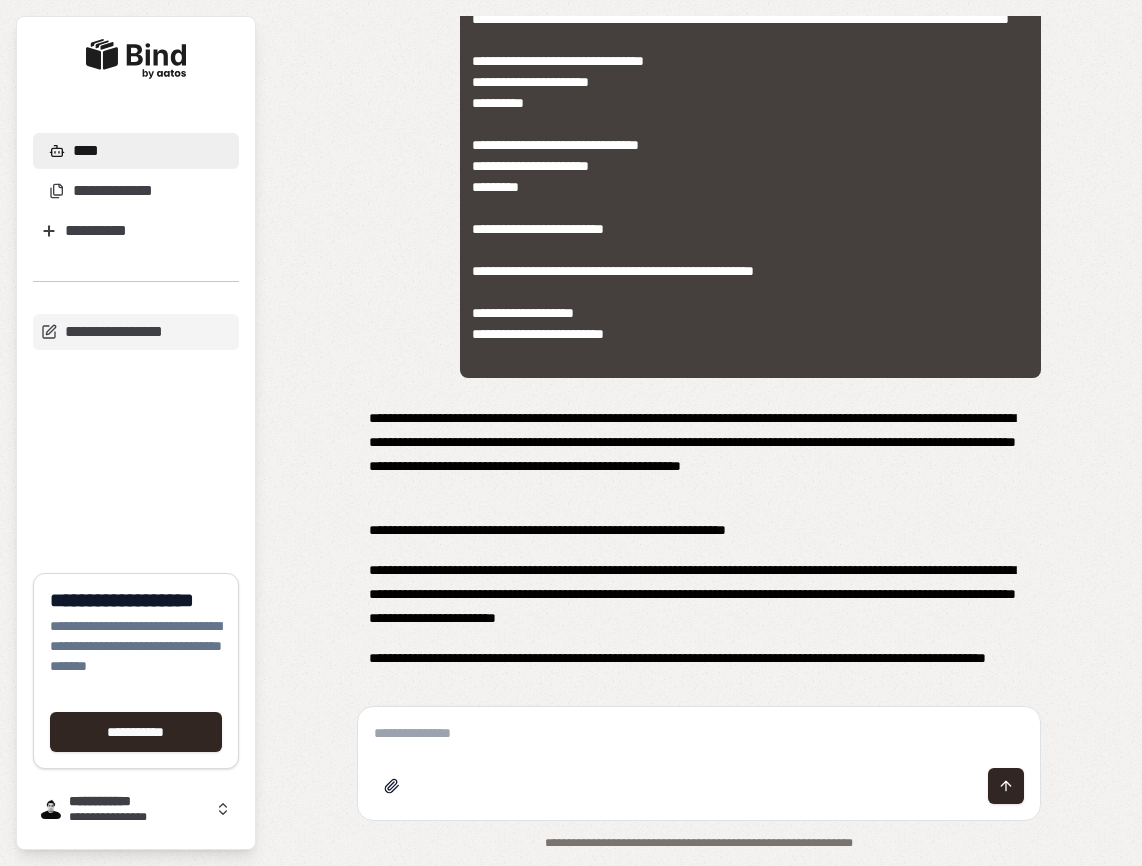scroll, scrollTop: 100, scrollLeft: 0, axis: vertical 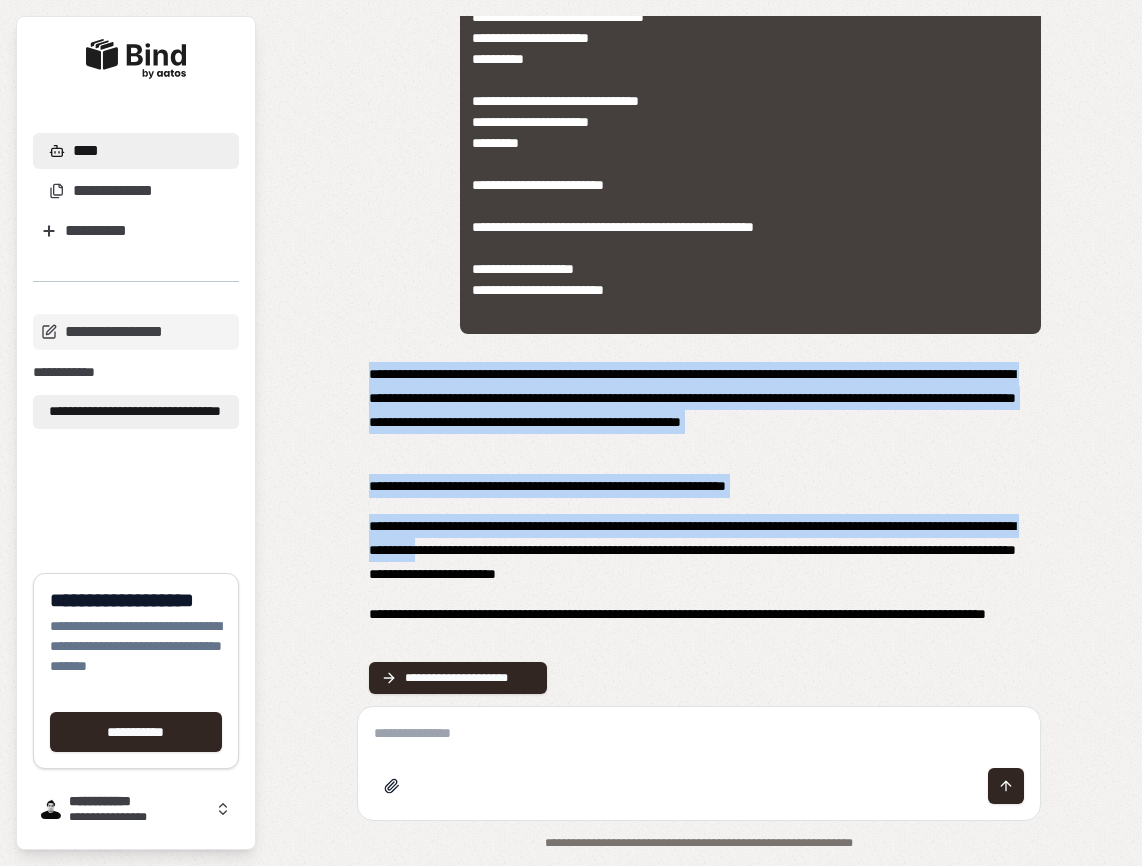 drag, startPoint x: 371, startPoint y: 375, endPoint x: 558, endPoint y: 546, distance: 253.39693 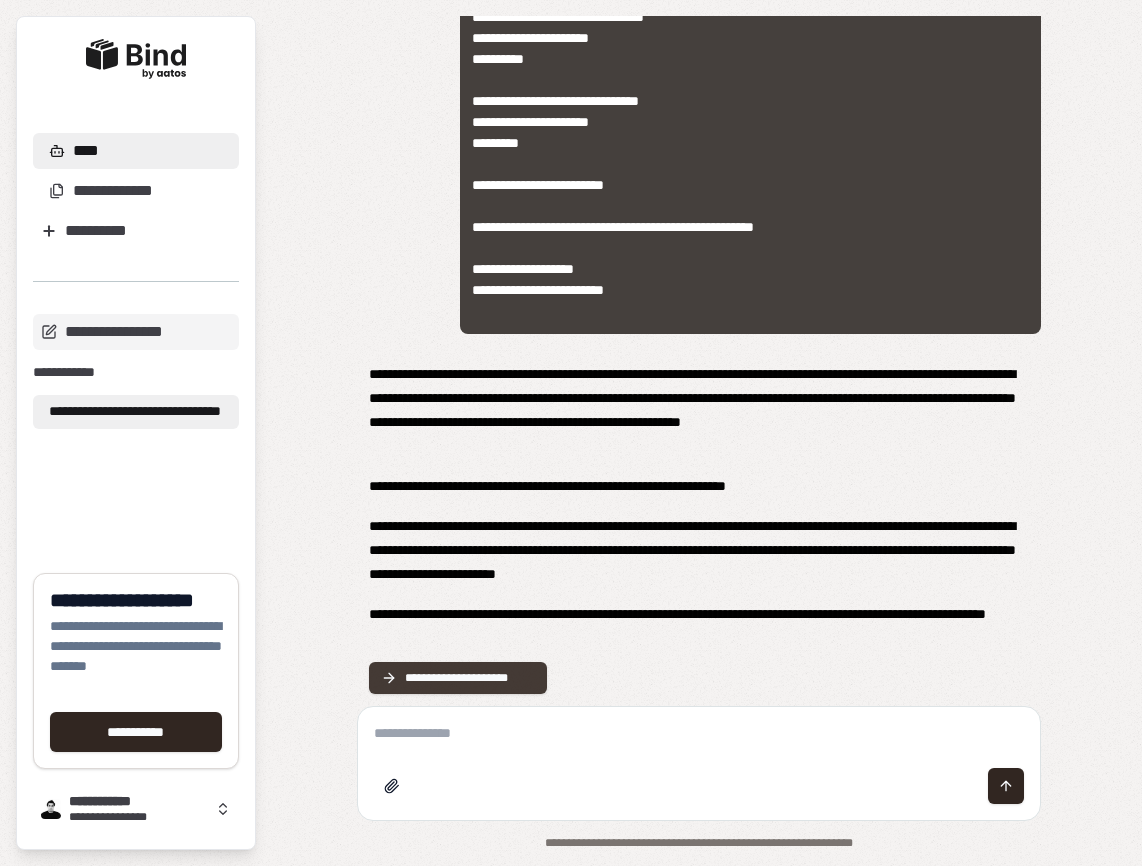 click on "**********" at bounding box center (470, 678) 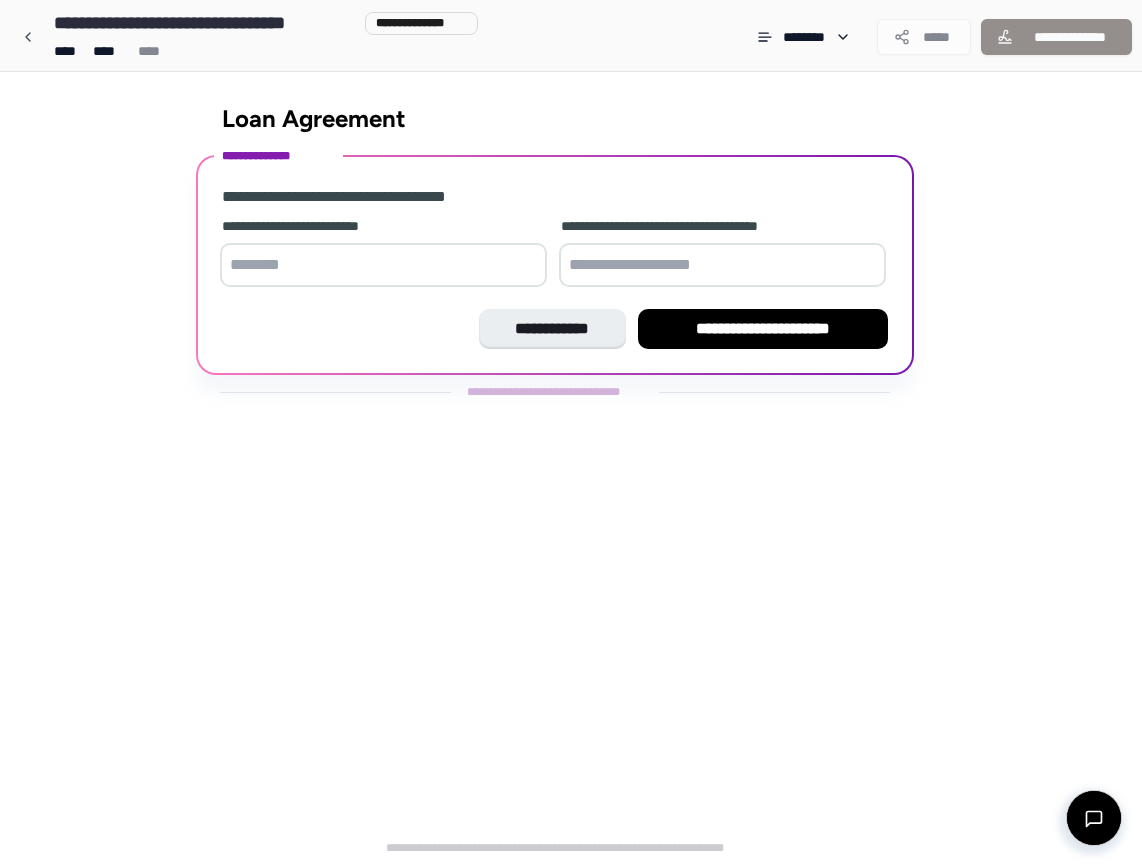 click at bounding box center [383, 265] 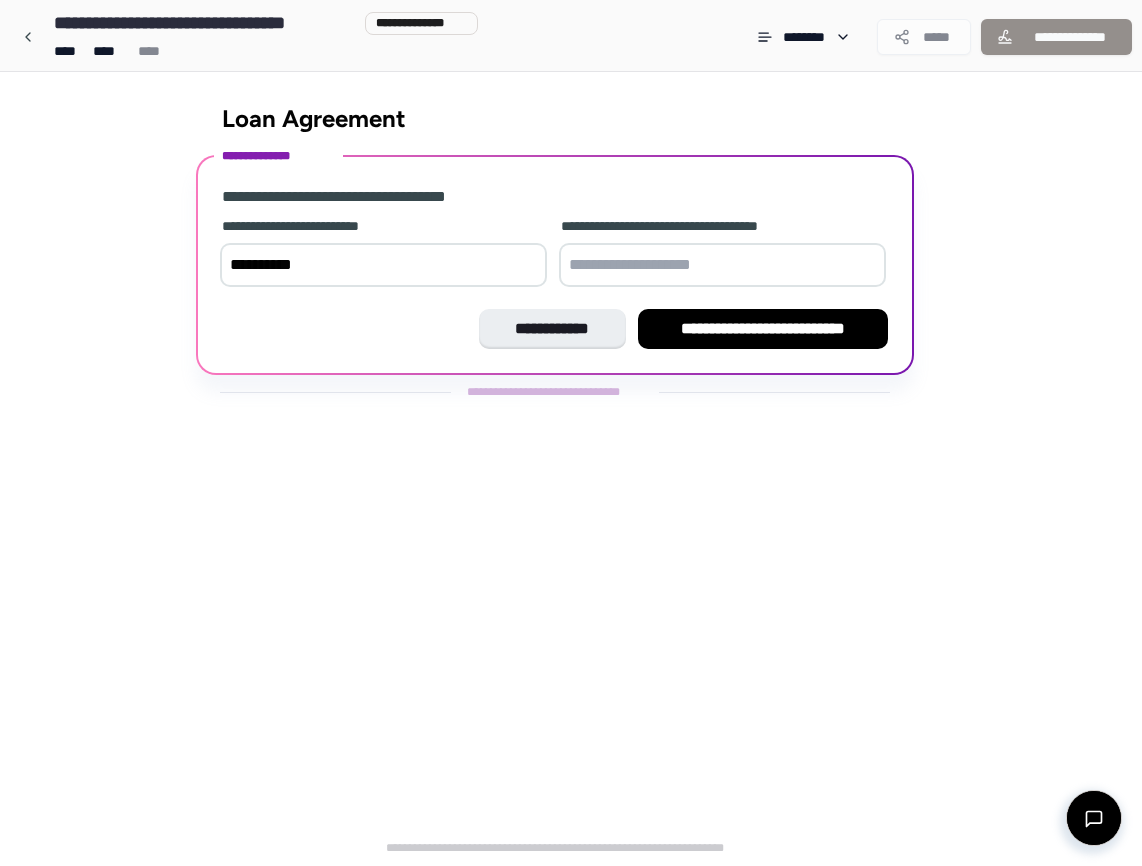 click on "**********" at bounding box center (383, 265) 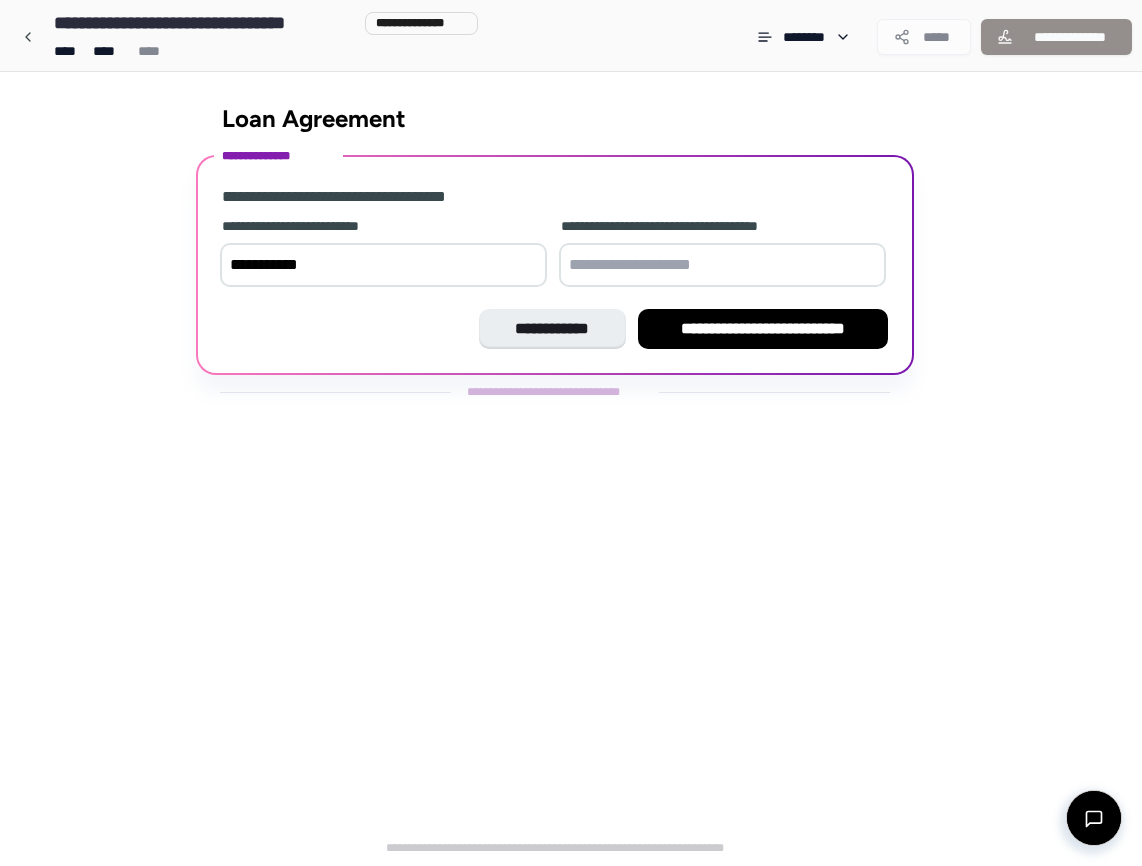 type on "**********" 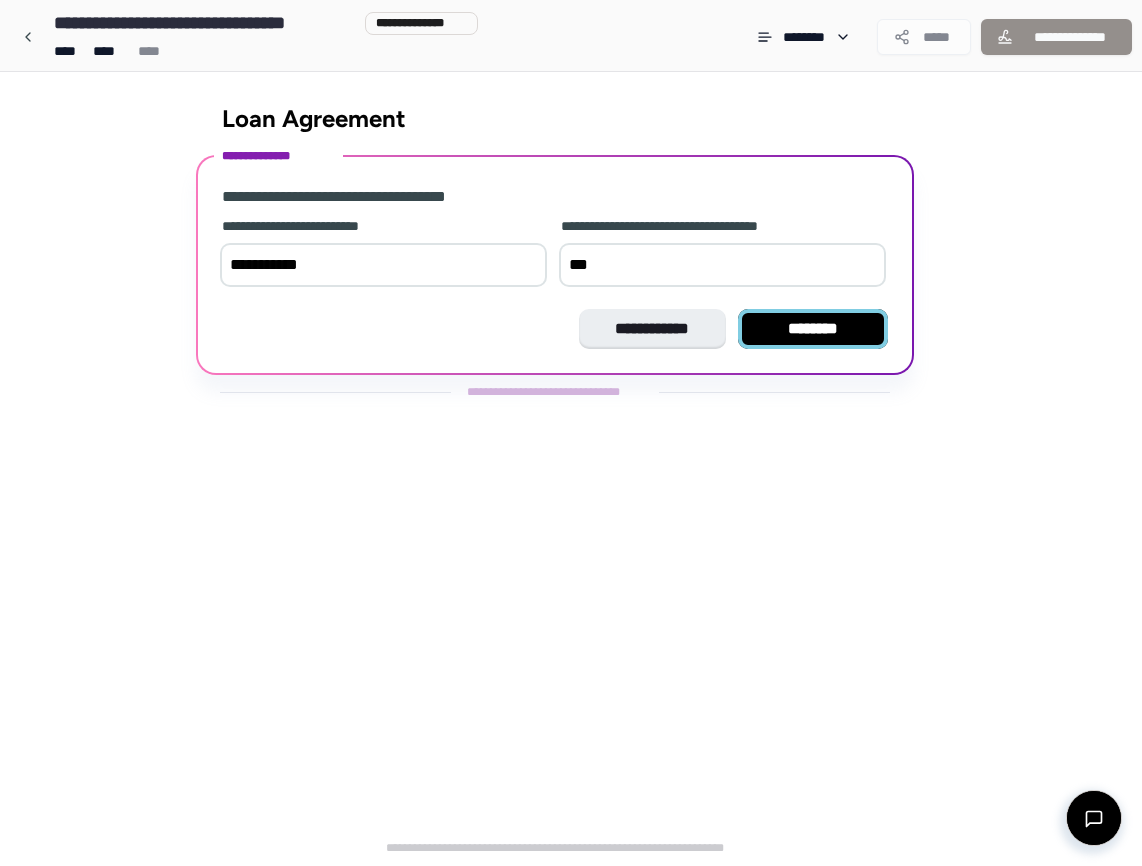 type on "***" 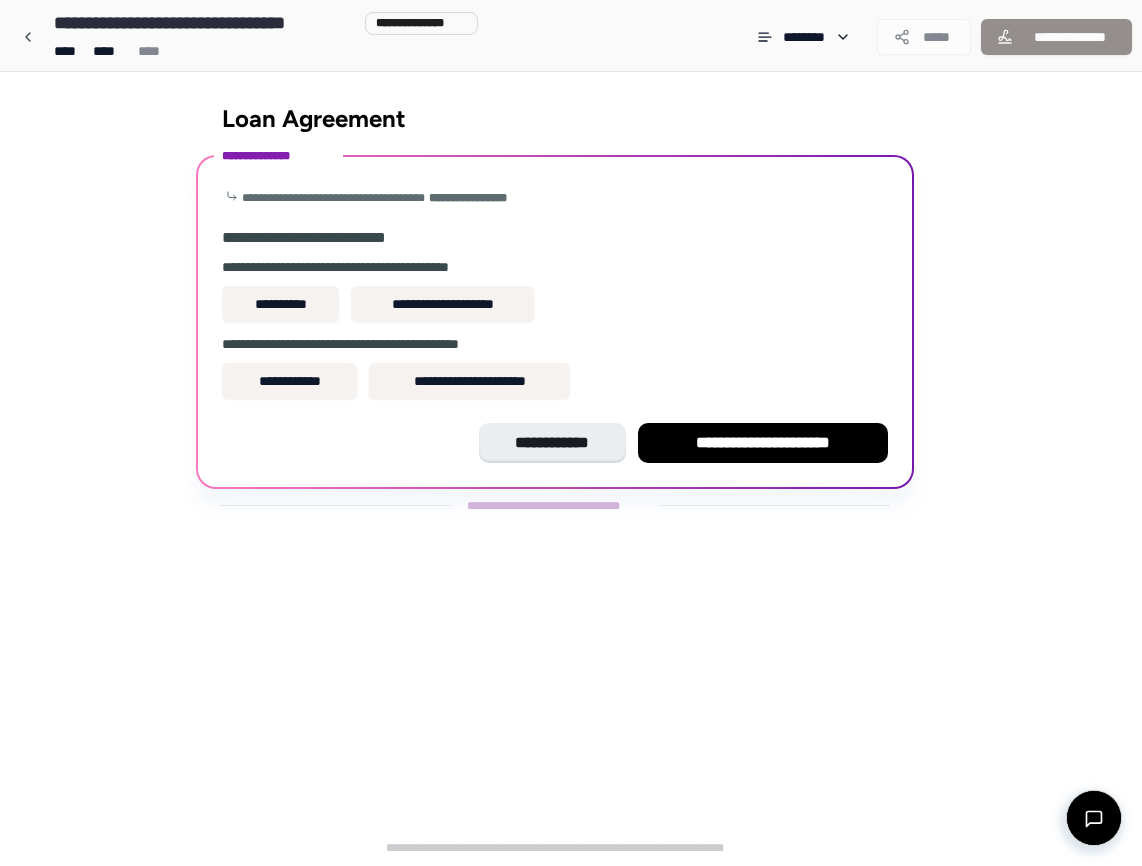 click on "**********" at bounding box center (555, 443) 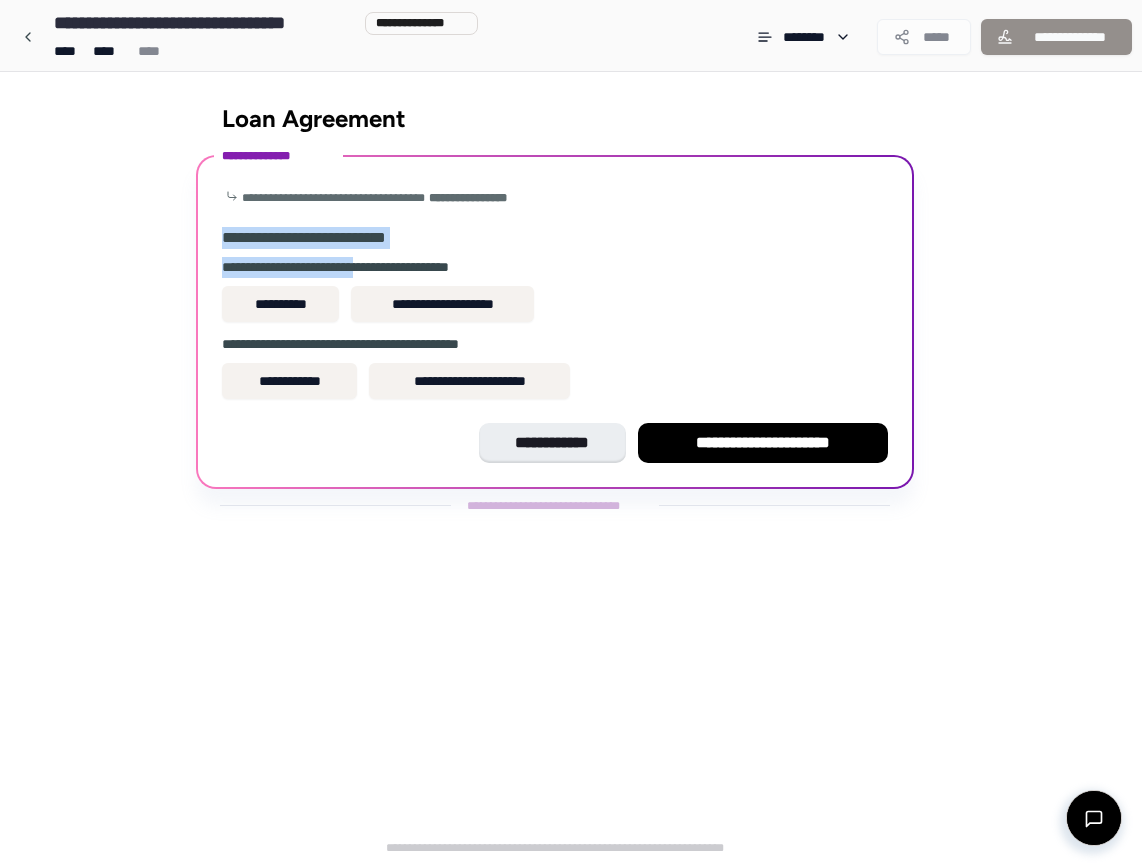 drag, startPoint x: 250, startPoint y: 241, endPoint x: 392, endPoint y: 269, distance: 144.73424 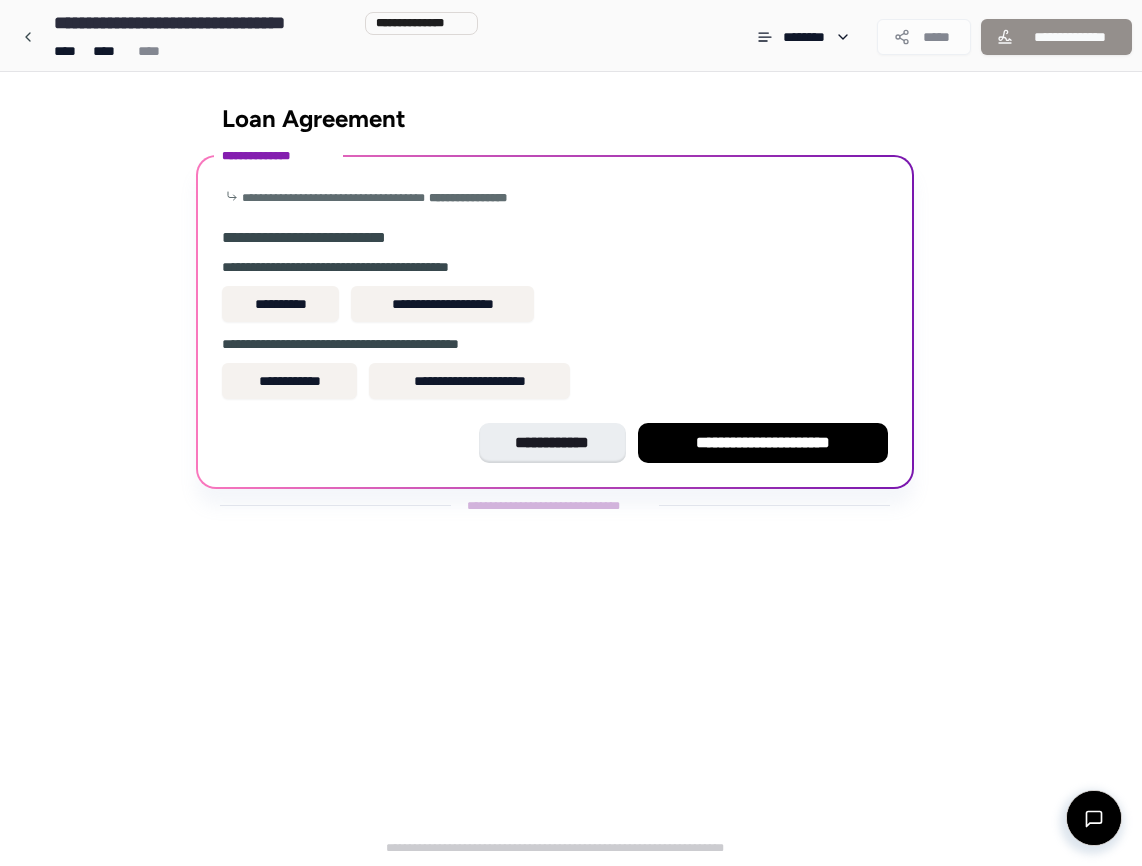 click on "**********" at bounding box center [555, 267] 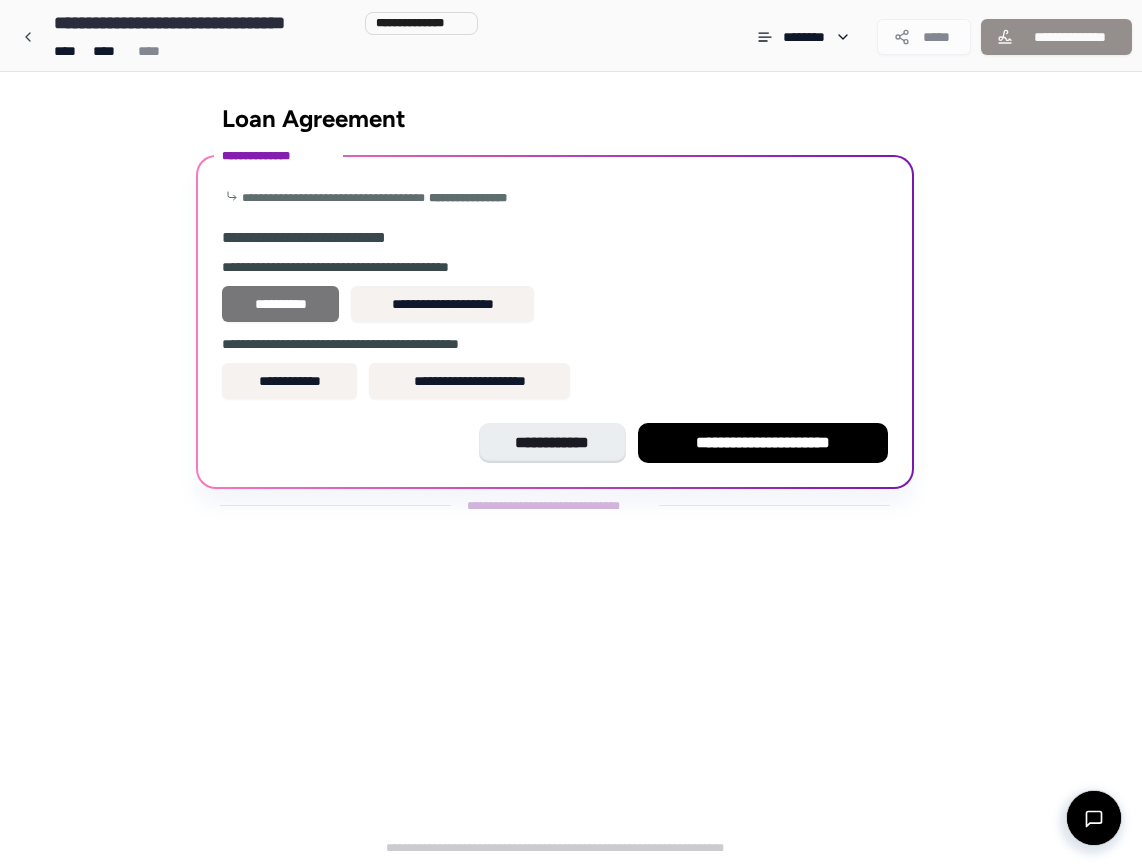 click on "**********" at bounding box center [280, 304] 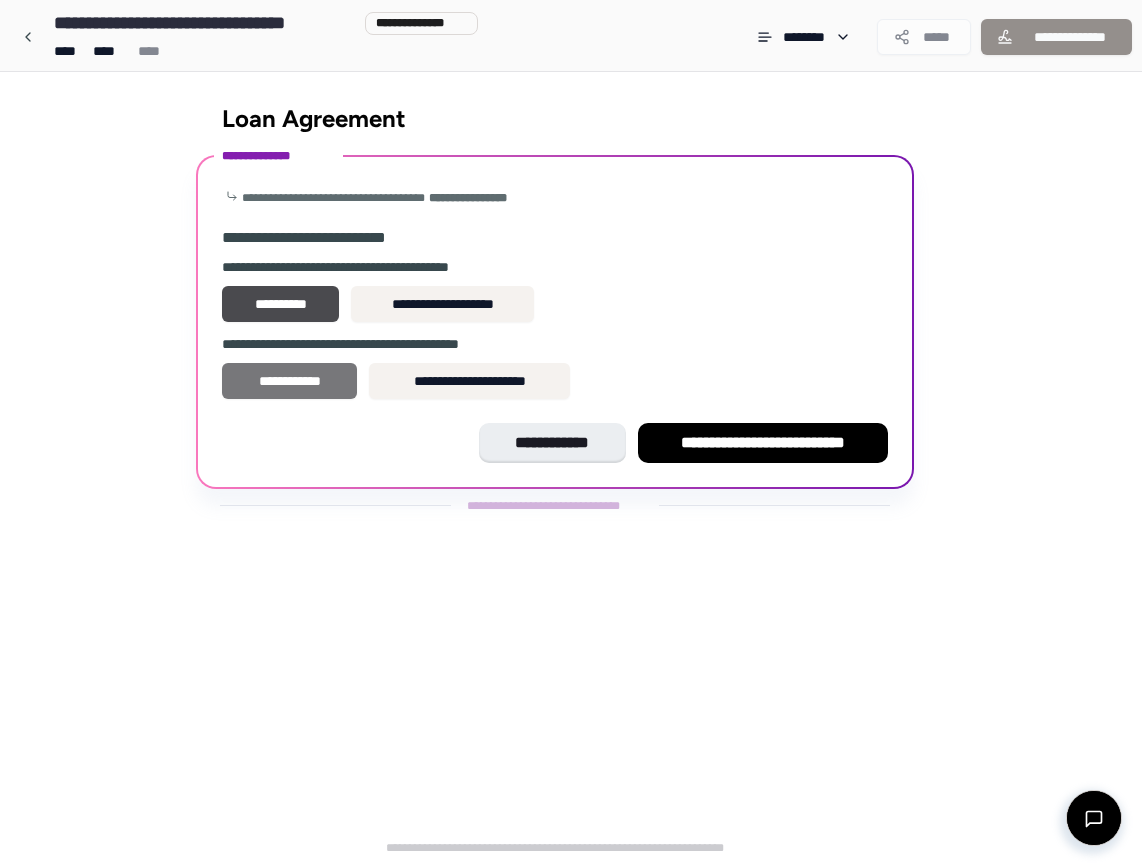 click on "**********" at bounding box center (289, 381) 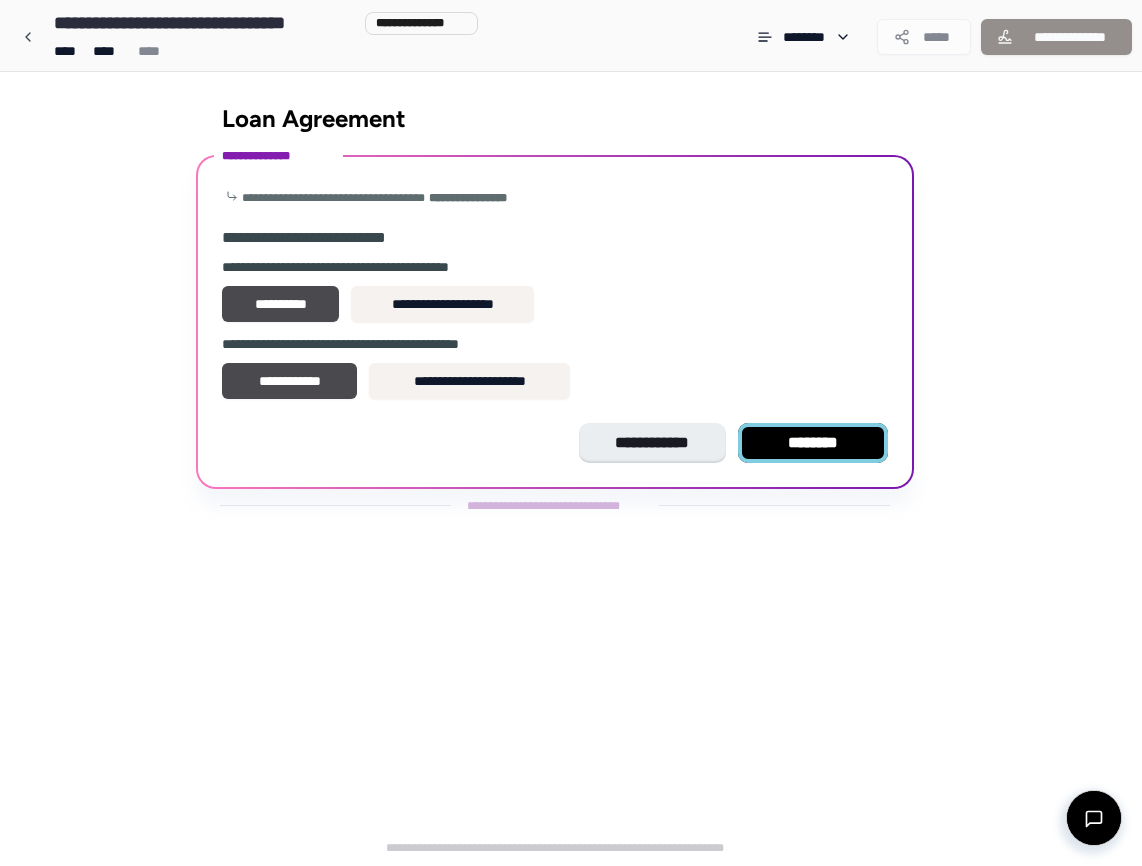 click on "********" at bounding box center [813, 443] 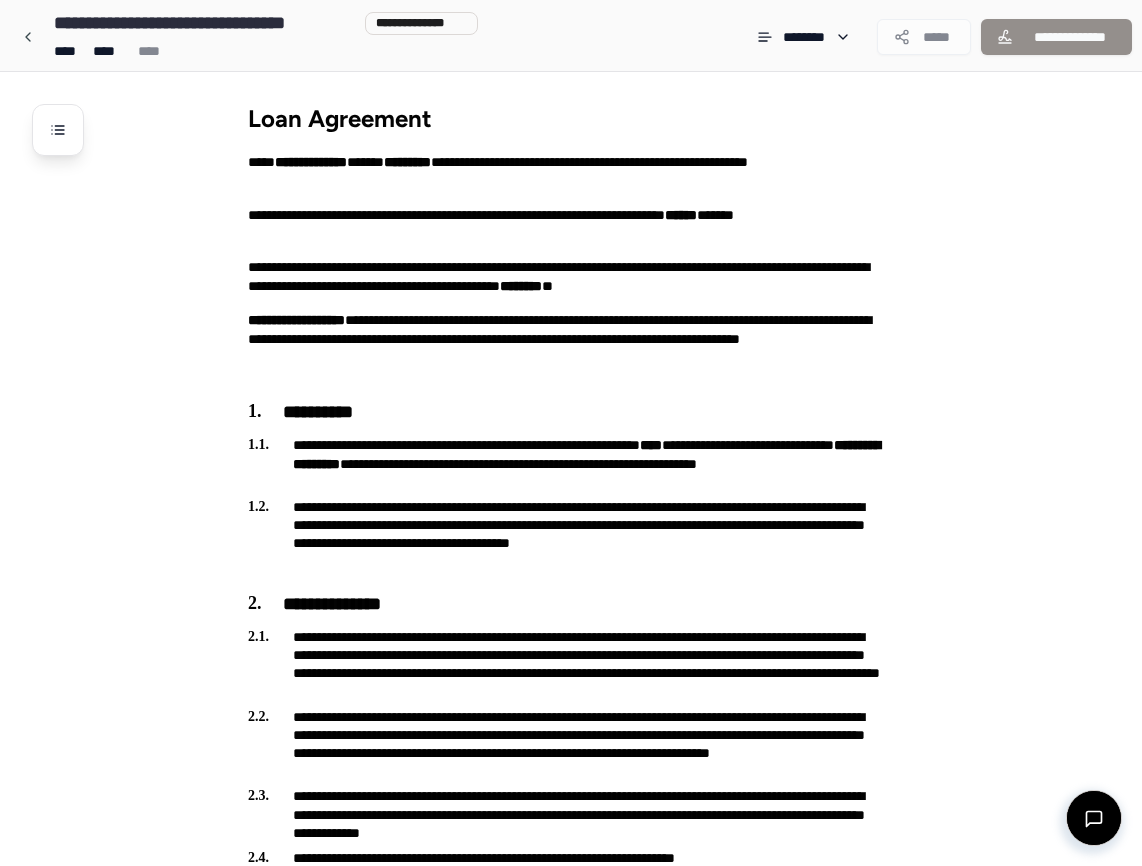 scroll, scrollTop: 895, scrollLeft: 0, axis: vertical 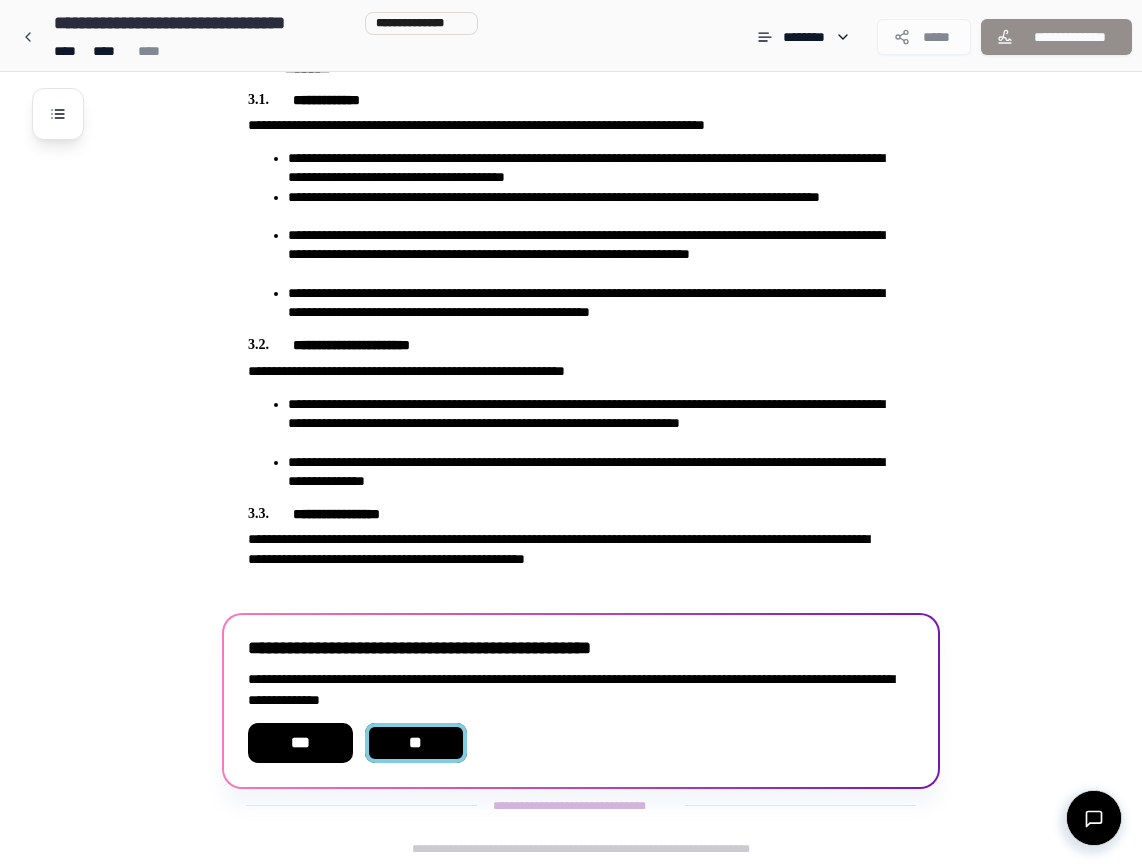 click on "**" at bounding box center (416, 743) 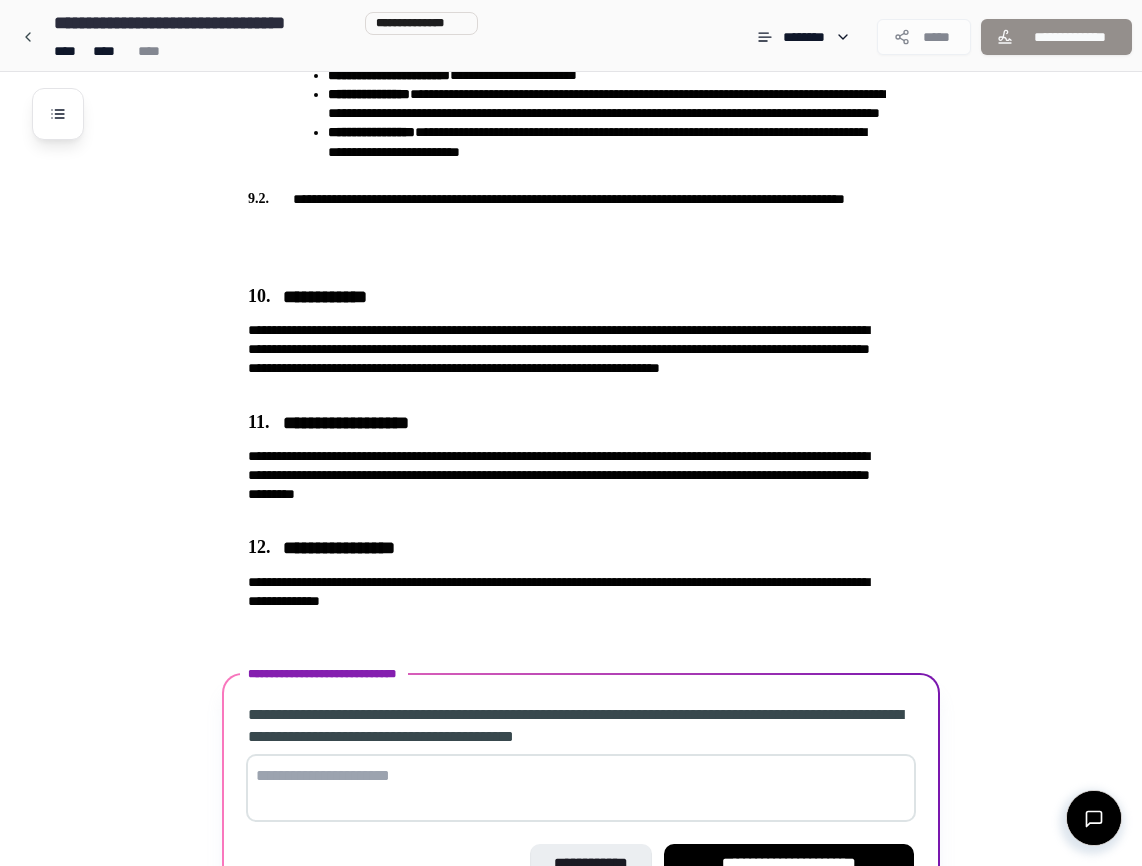 scroll, scrollTop: 2368, scrollLeft: 0, axis: vertical 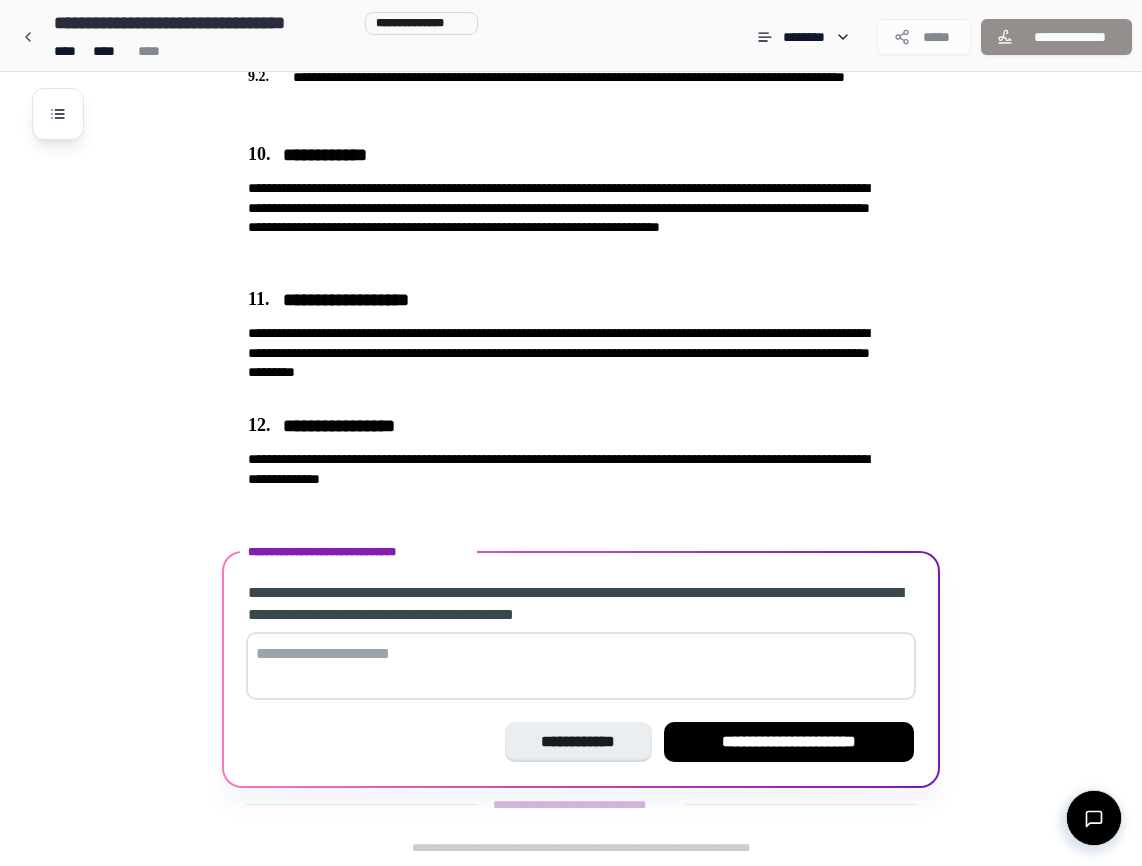 click at bounding box center (581, 666) 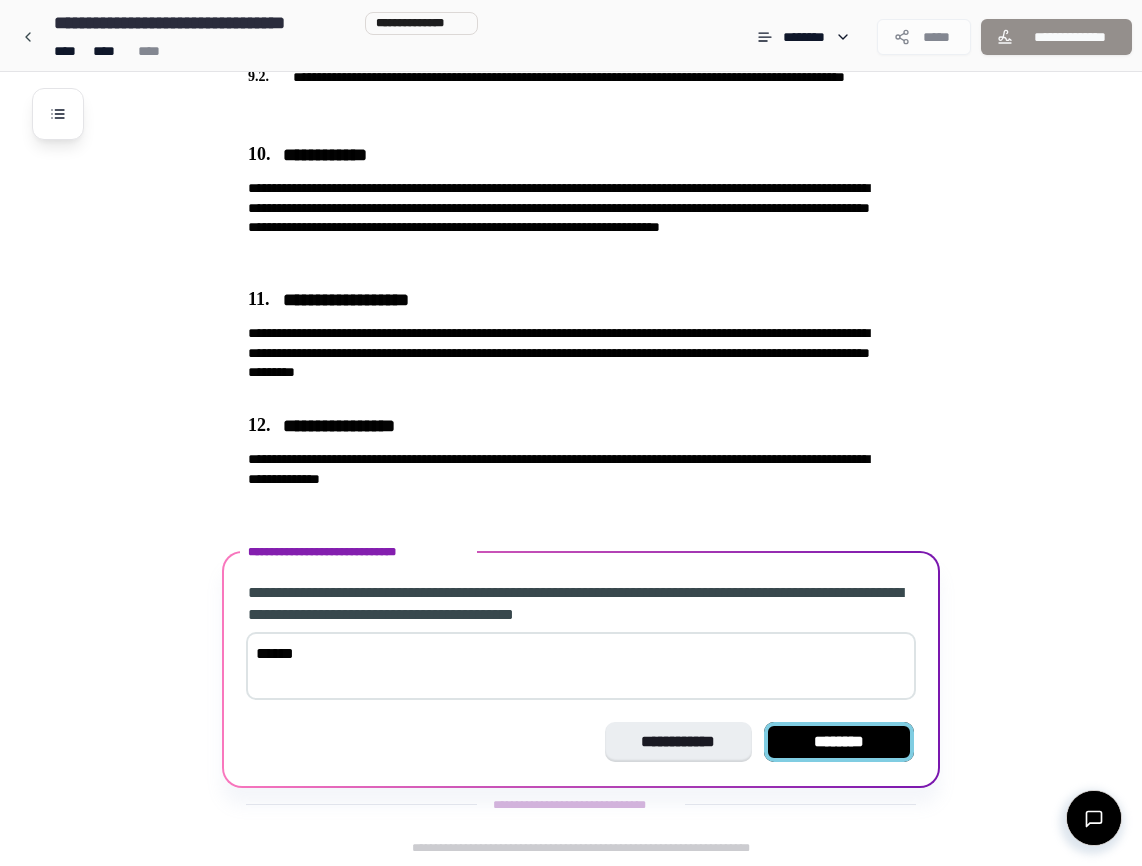type on "******" 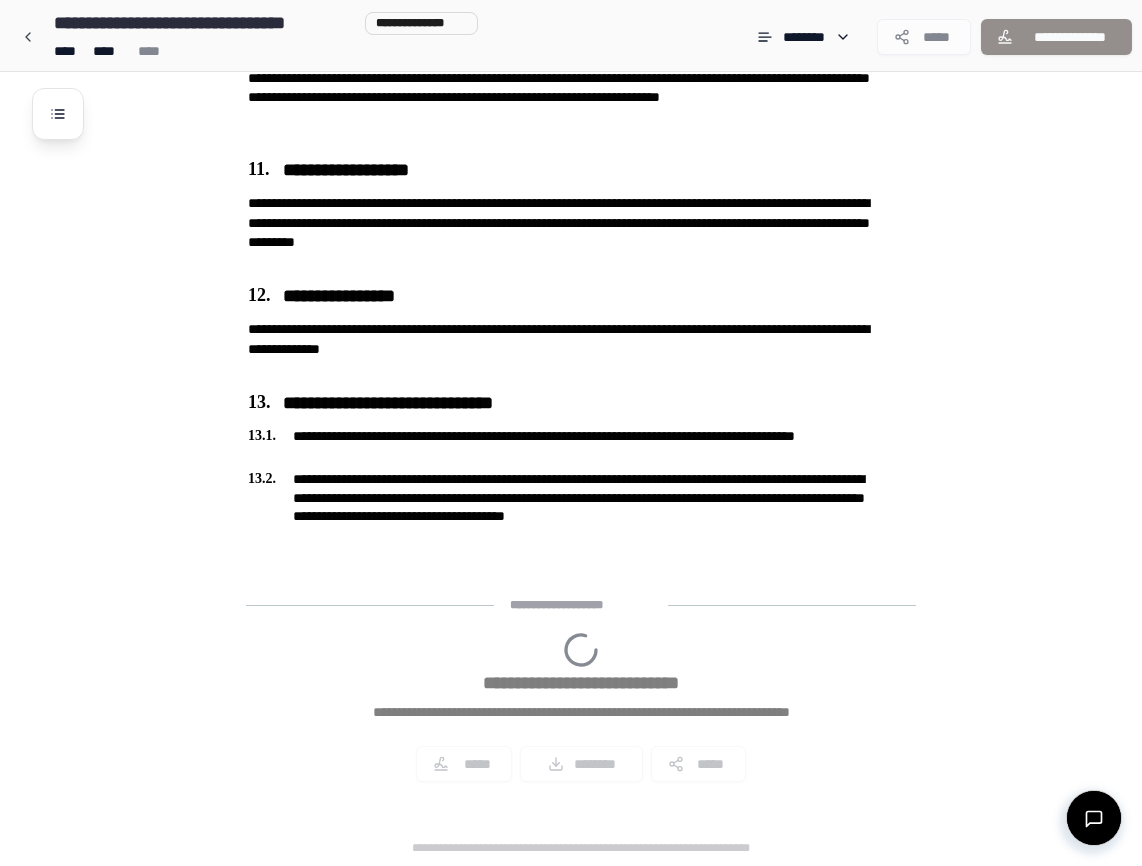 scroll, scrollTop: 2632, scrollLeft: 0, axis: vertical 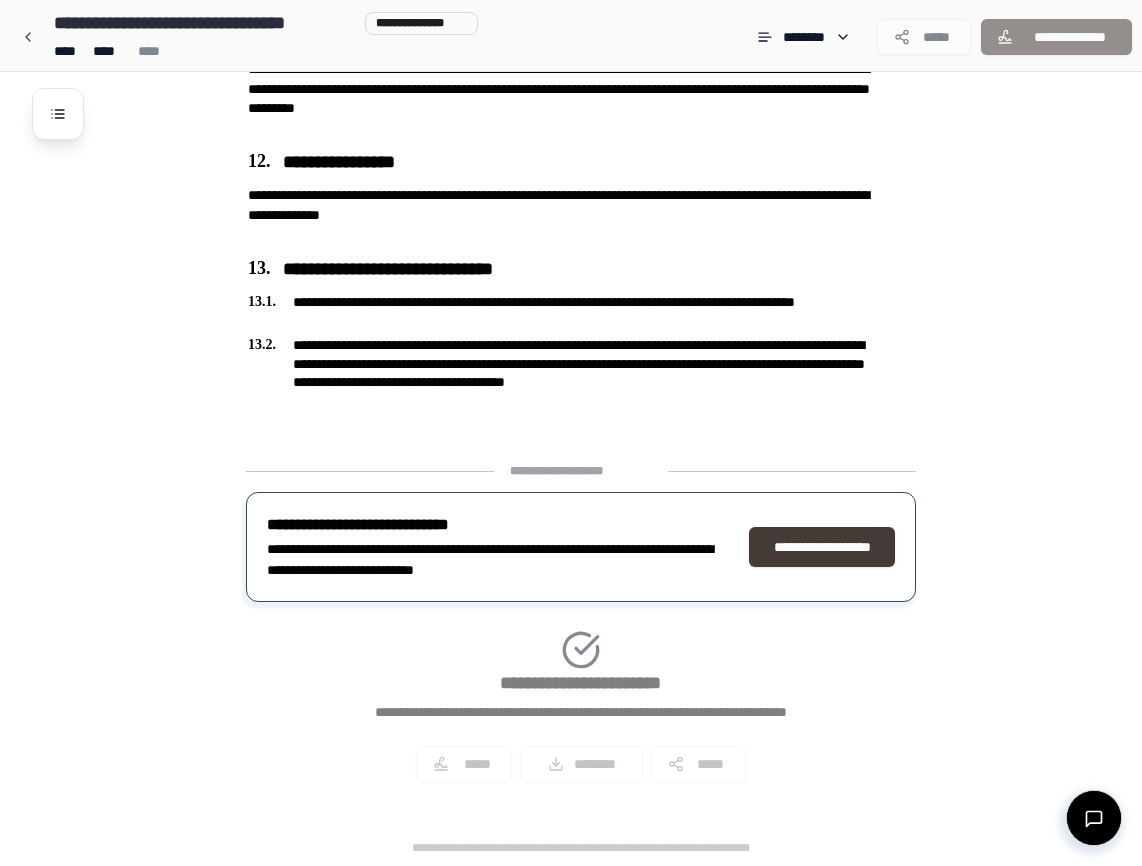 click on "**********" at bounding box center (822, 547) 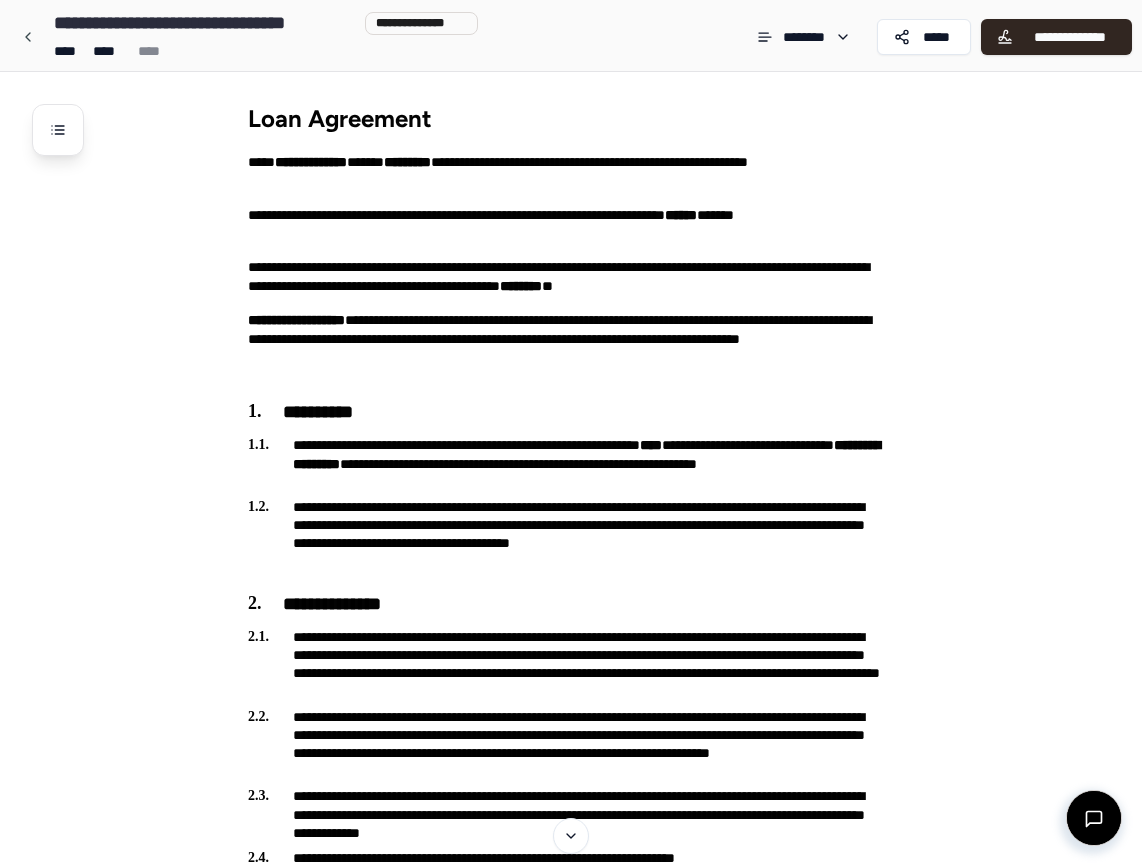 scroll, scrollTop: 0, scrollLeft: 0, axis: both 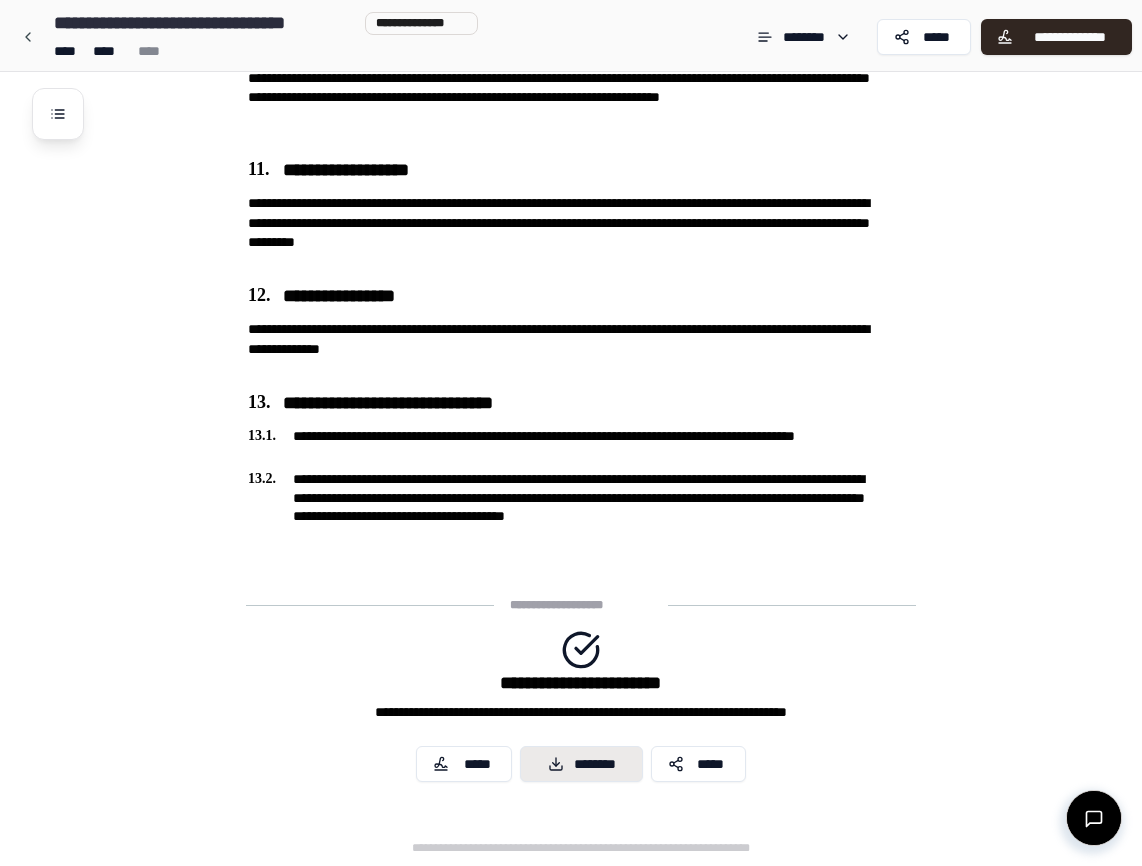 click on "********" at bounding box center [581, 764] 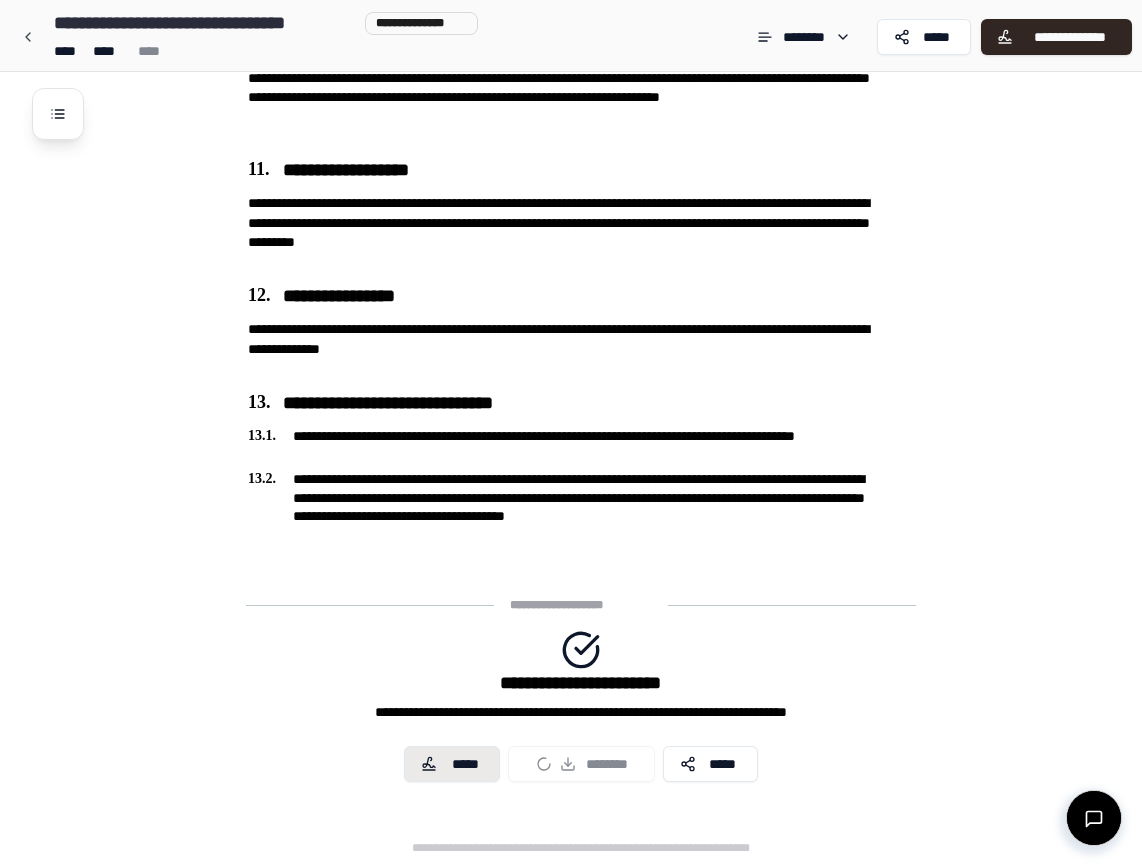 click on "*****" at bounding box center [465, 764] 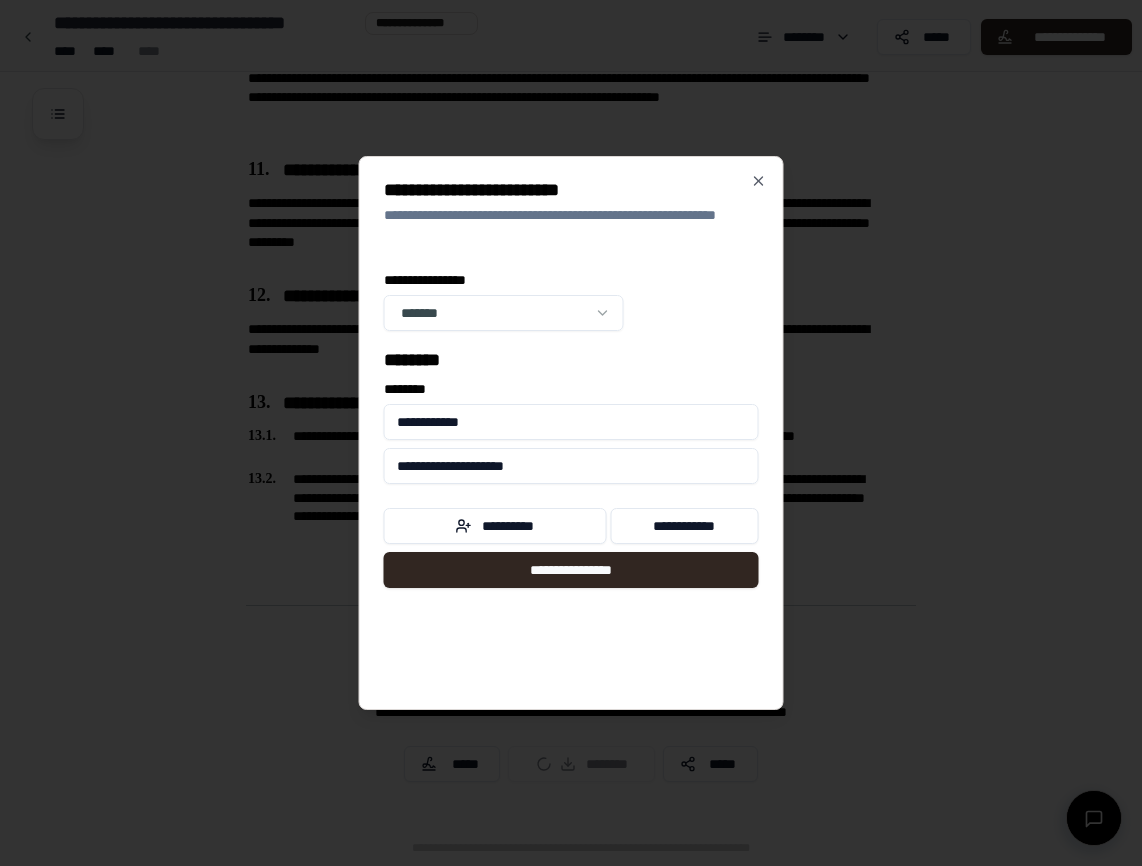 click on "**********" at bounding box center (571, 422) 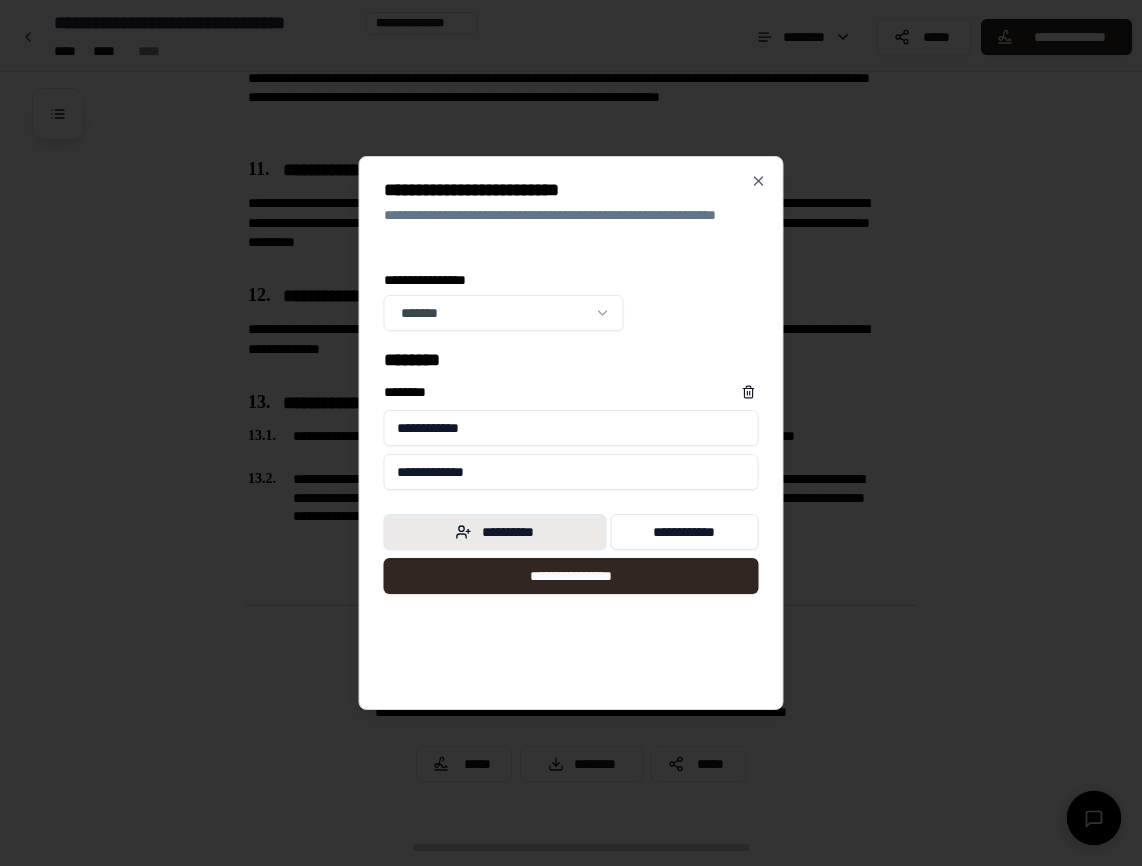 type on "**********" 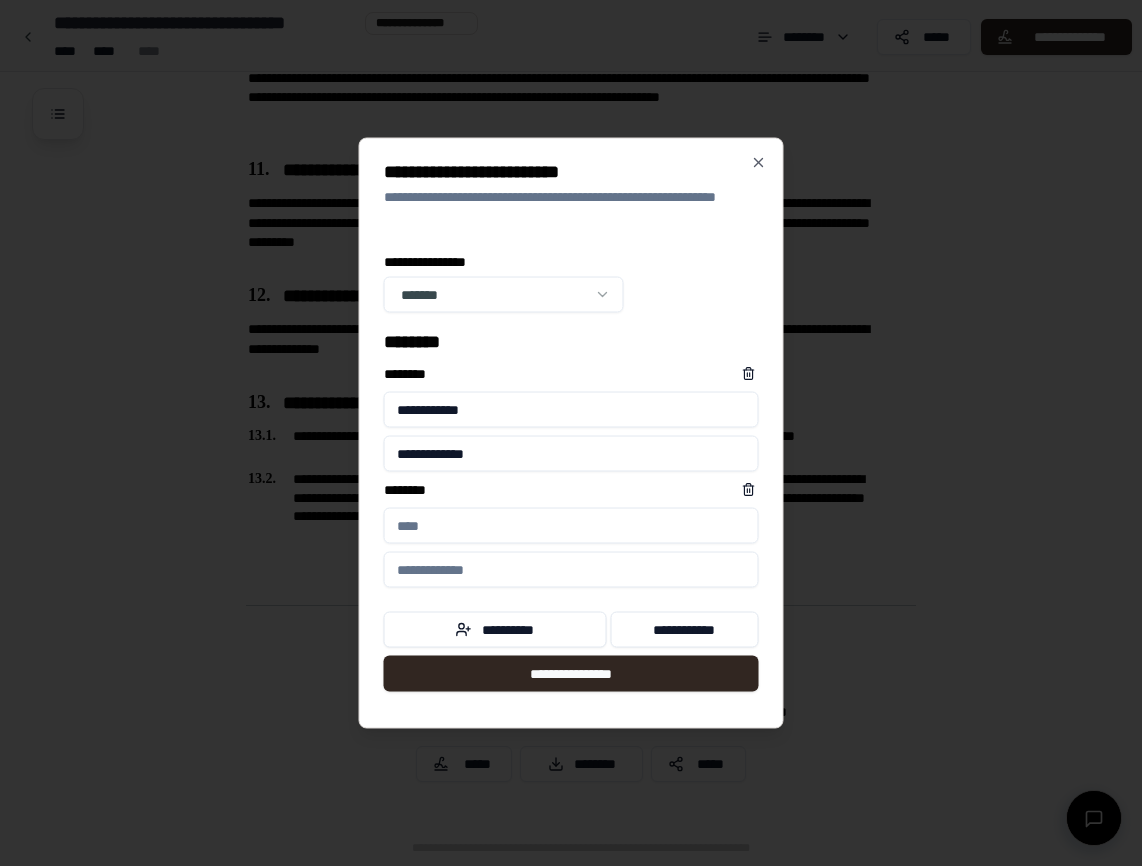 click on "******   *" at bounding box center [571, 526] 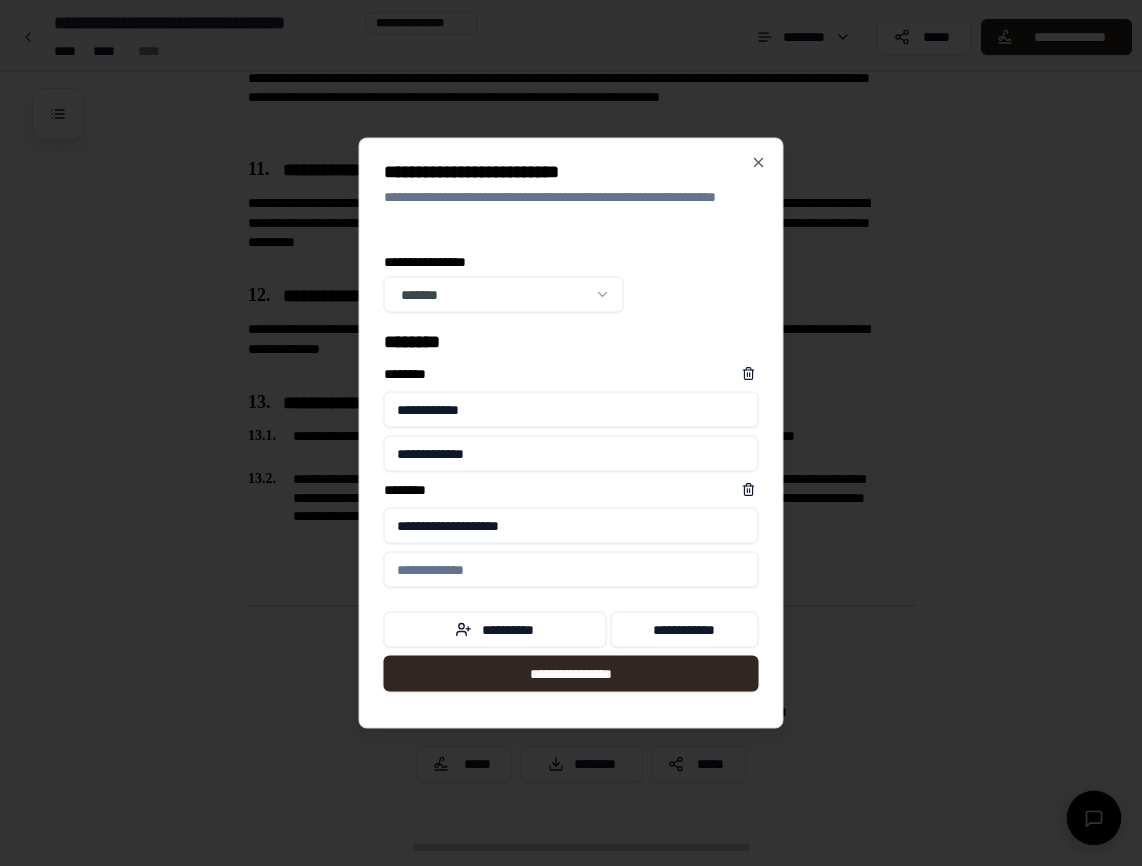 type on "**********" 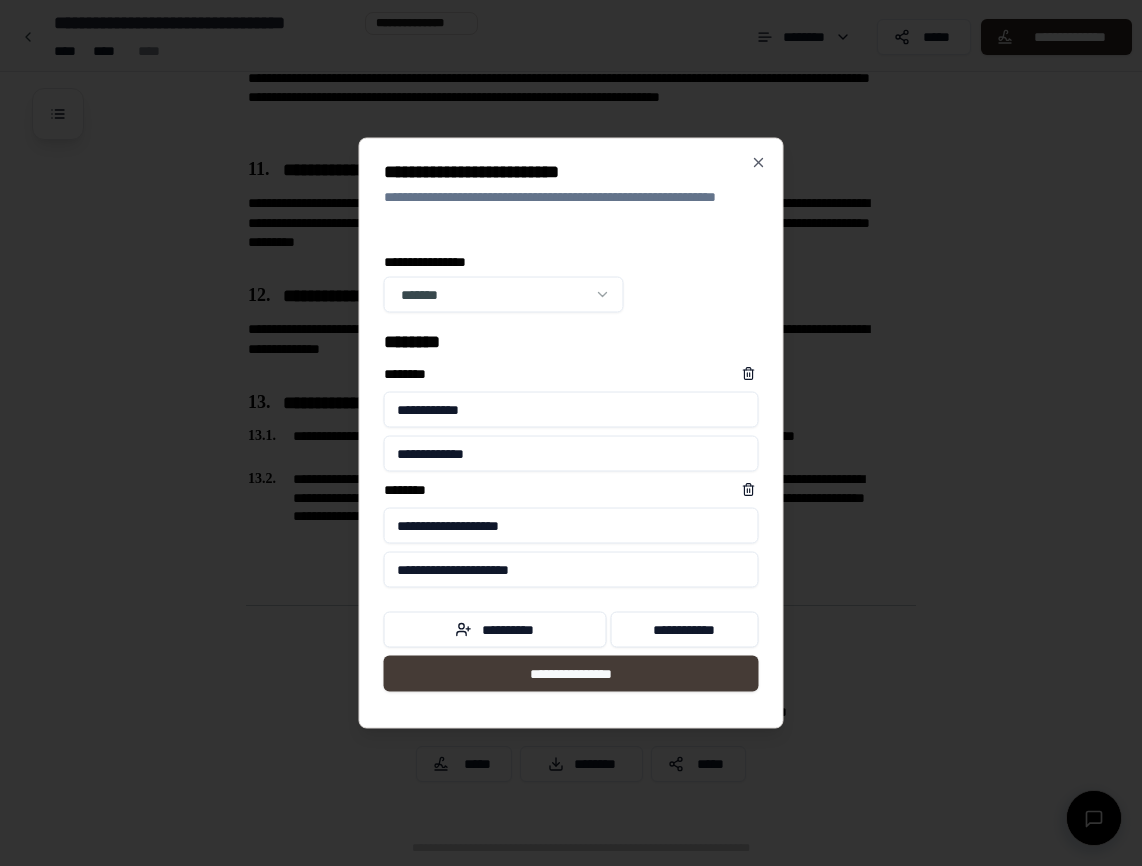 type on "**********" 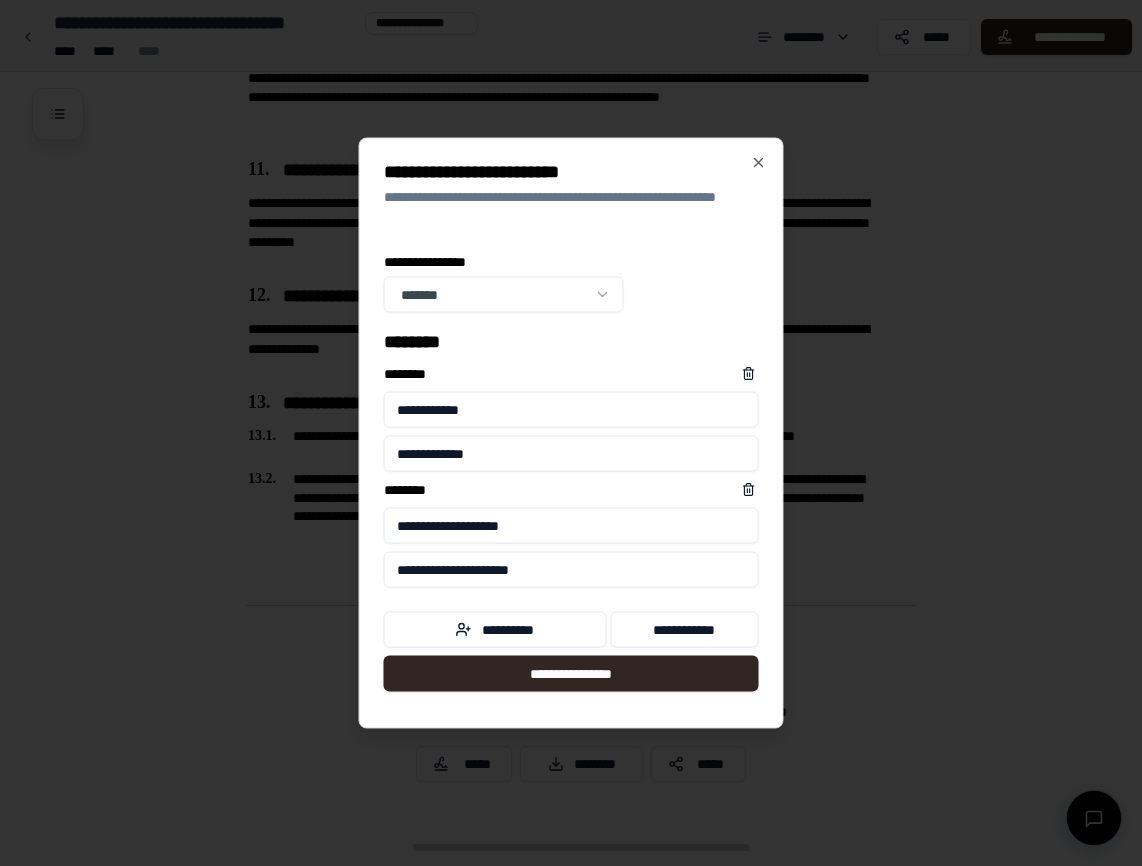 click on "**********" at bounding box center [571, 526] 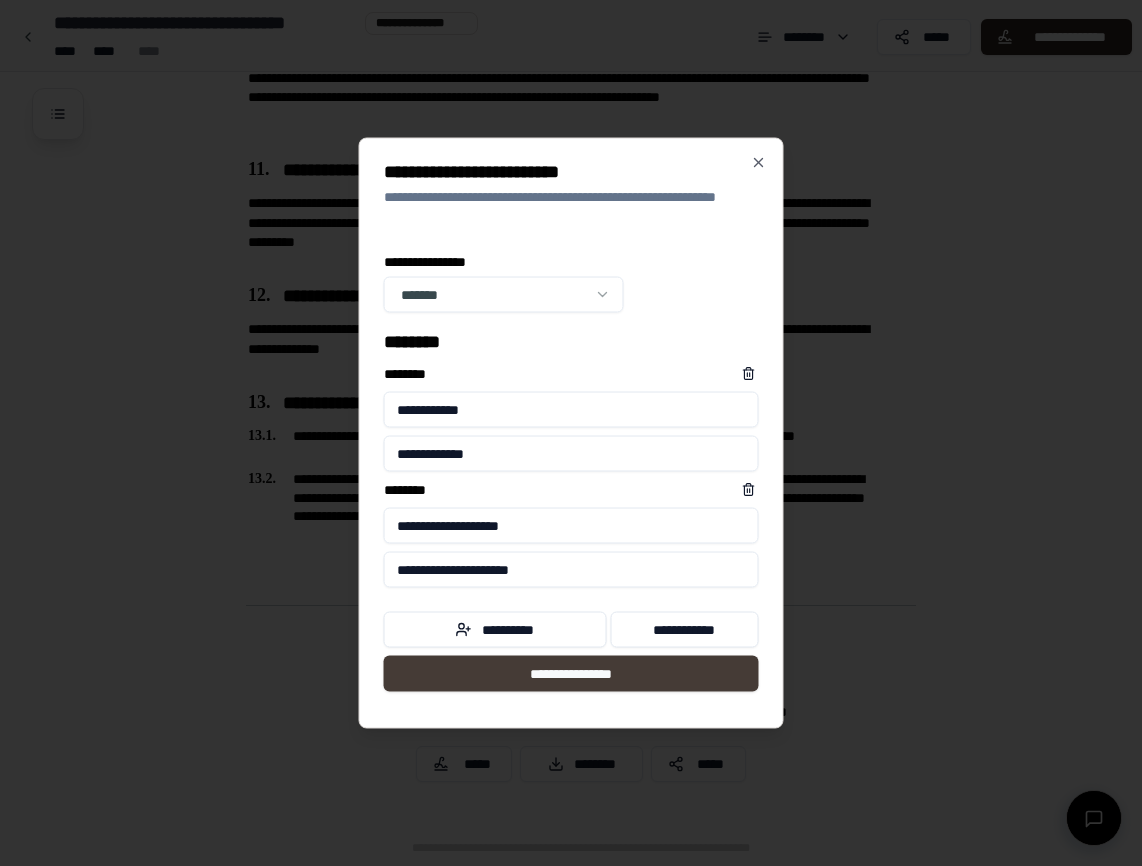 click on "**********" at bounding box center (571, 674) 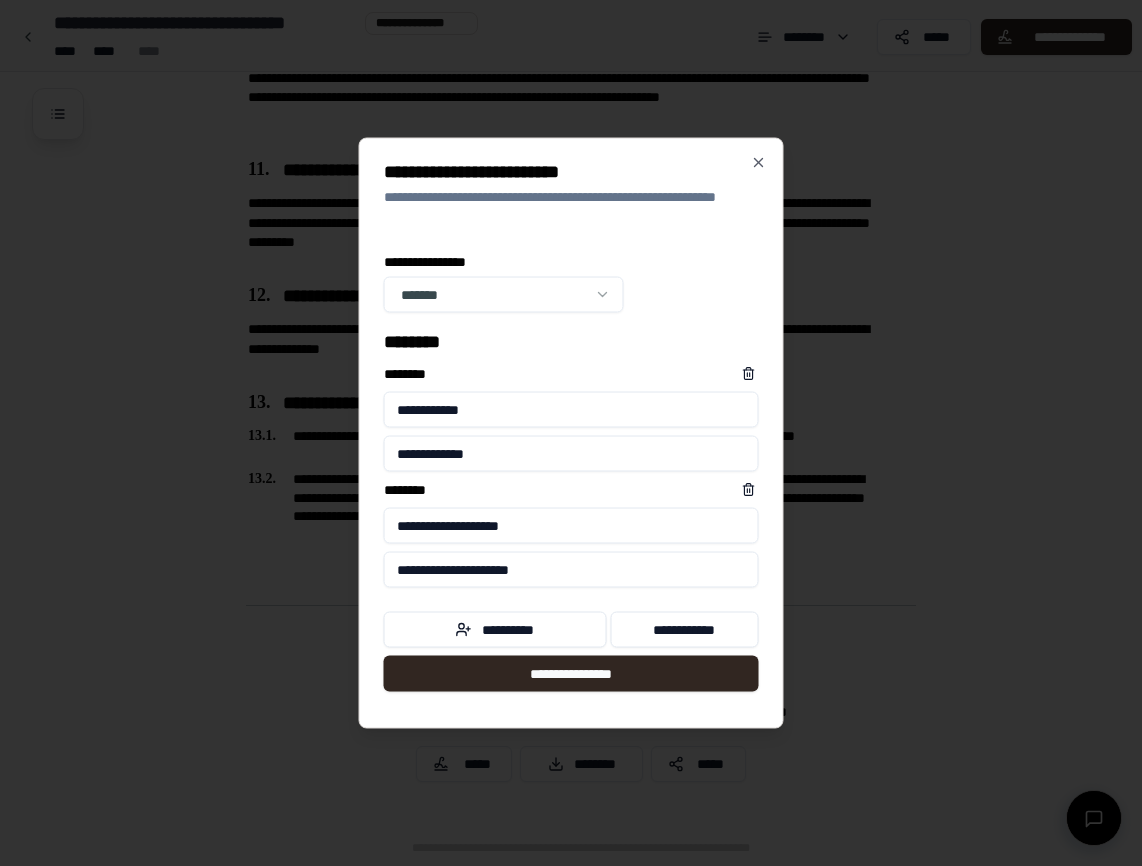 click on "**********" at bounding box center [571, 207] 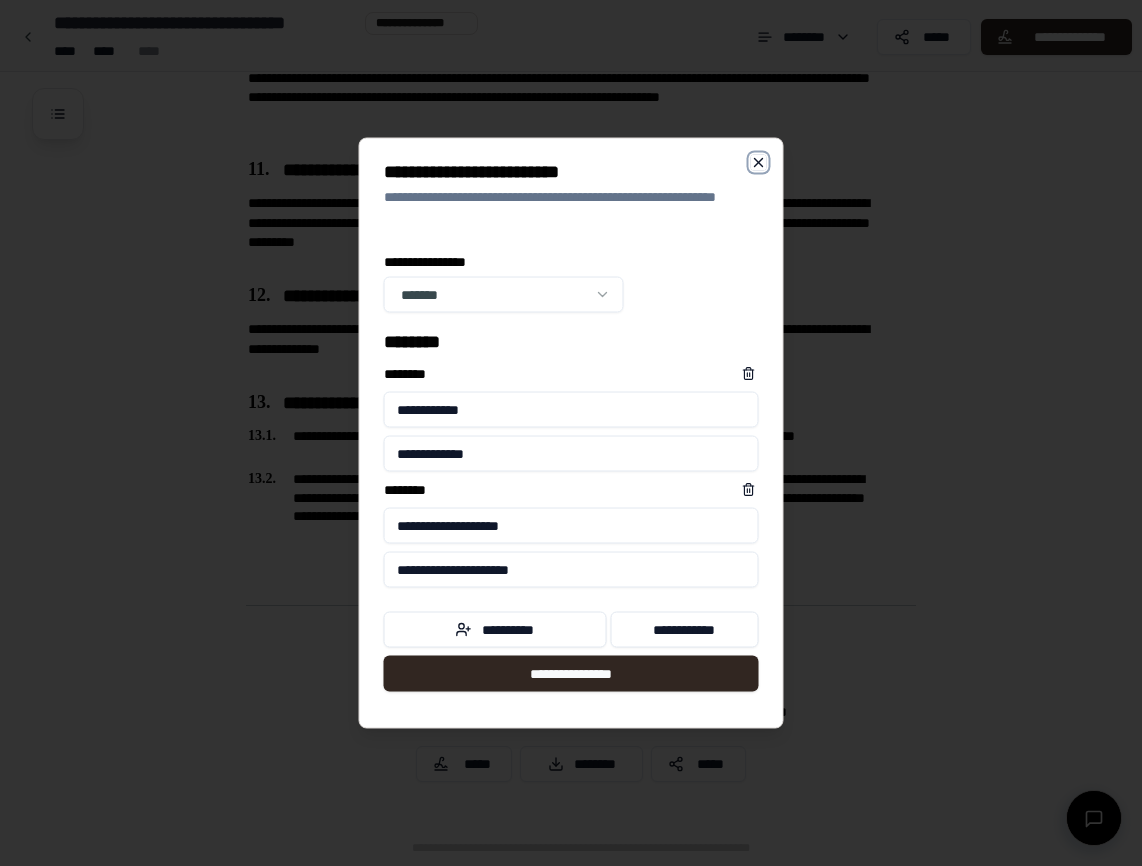 click 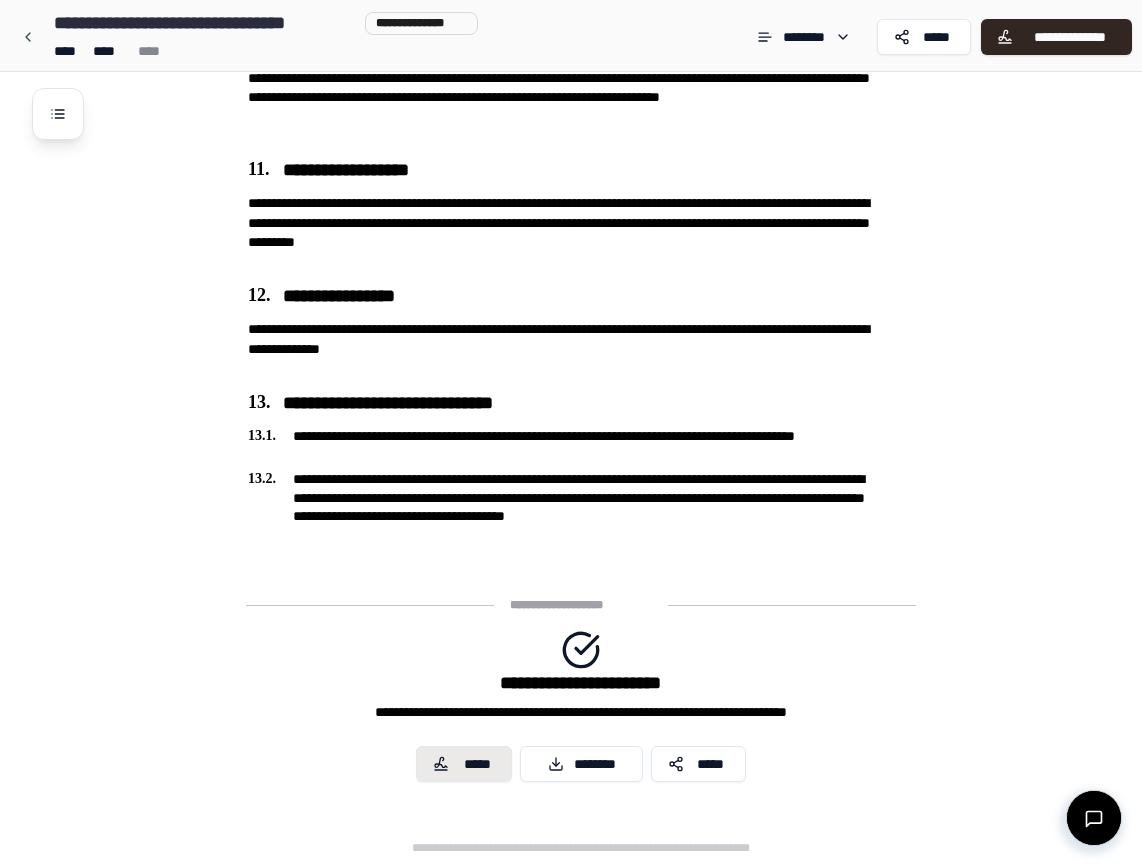 click on "*****" at bounding box center (464, 764) 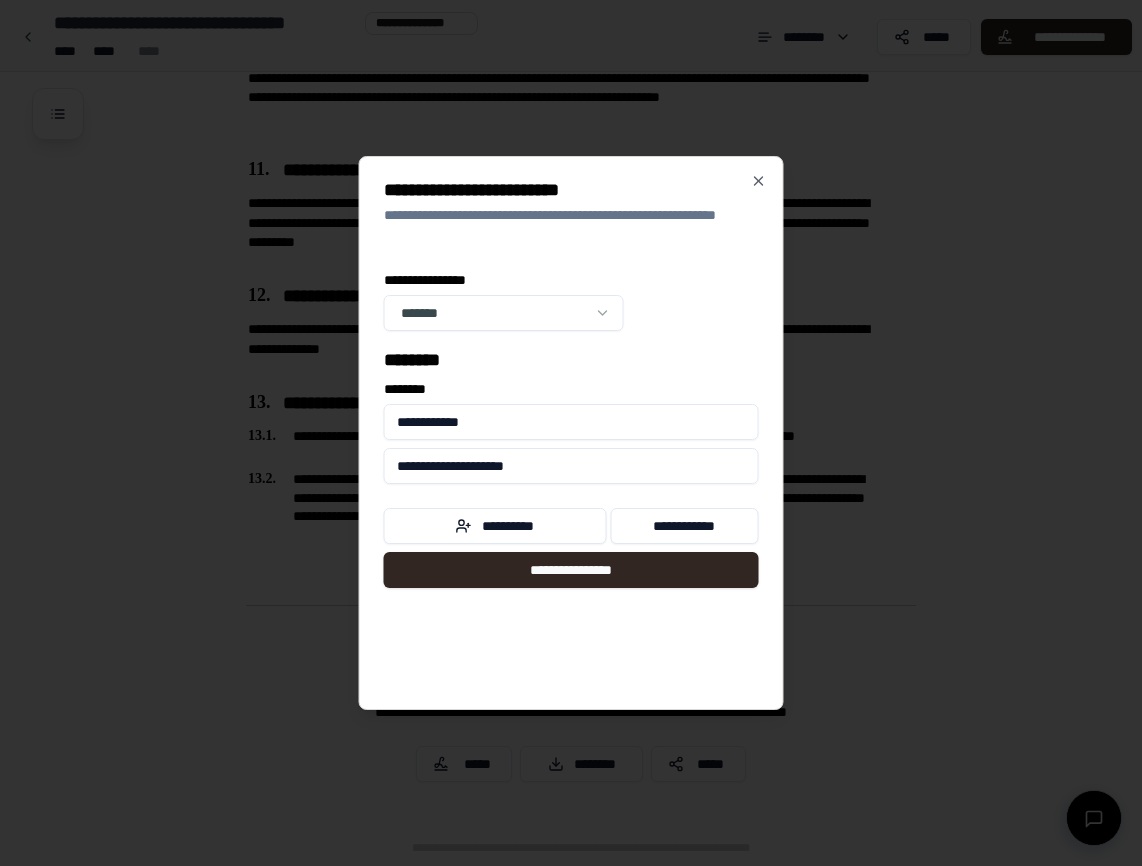 click on "[PERSONAL_INFO]" at bounding box center [571, 473] 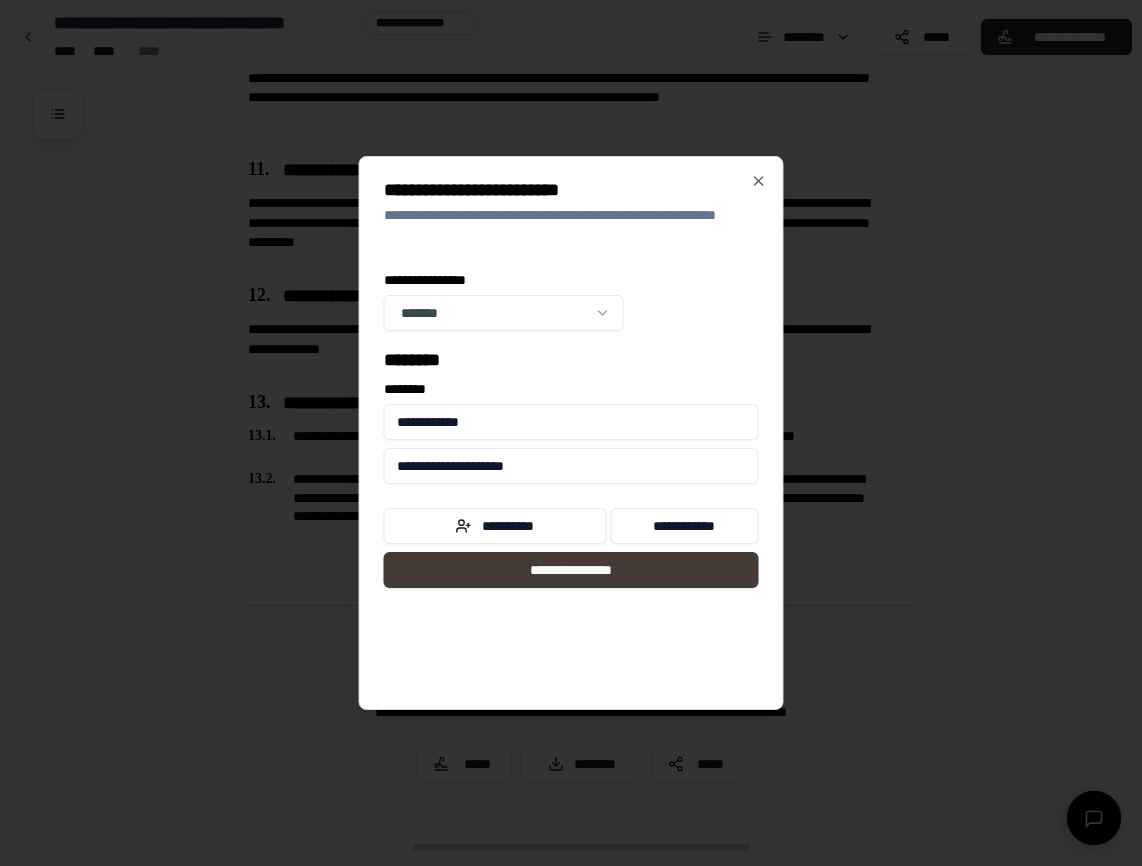 click on "**********" at bounding box center (571, 570) 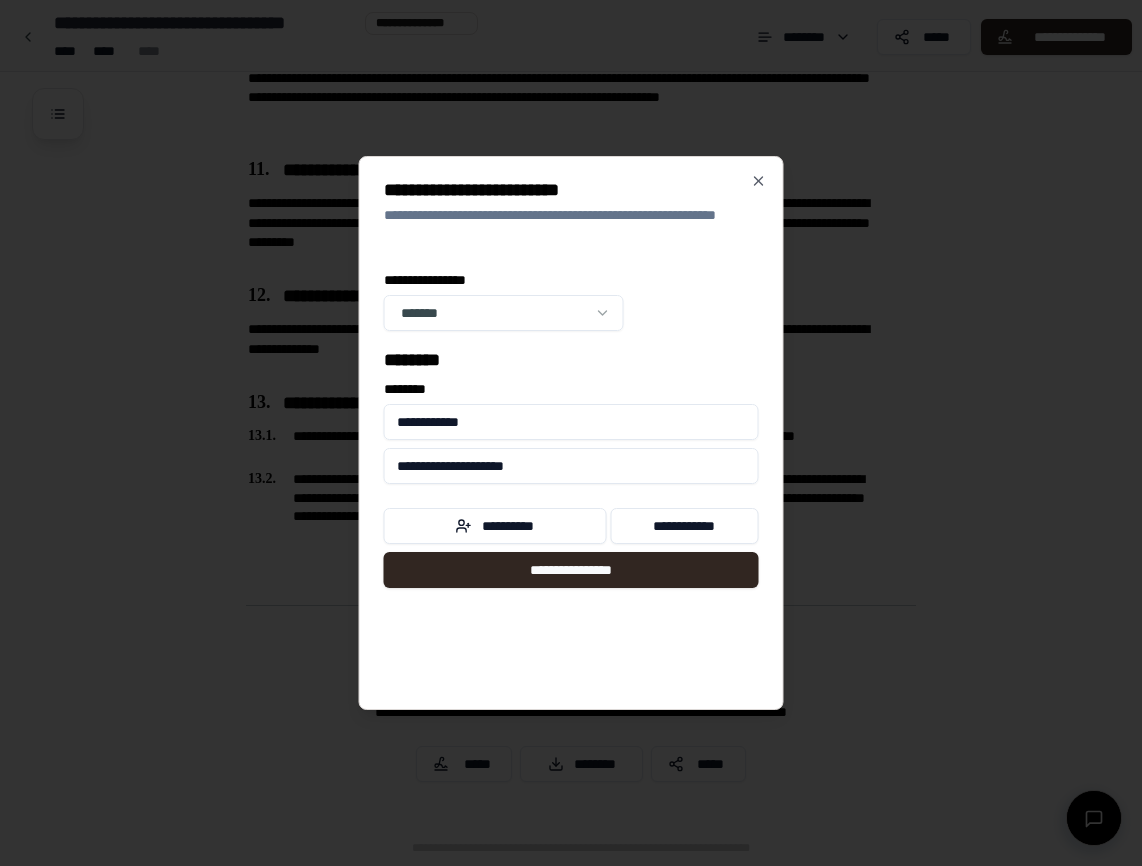 click on "[PERSONAL_INFO]" at bounding box center [571, 433] 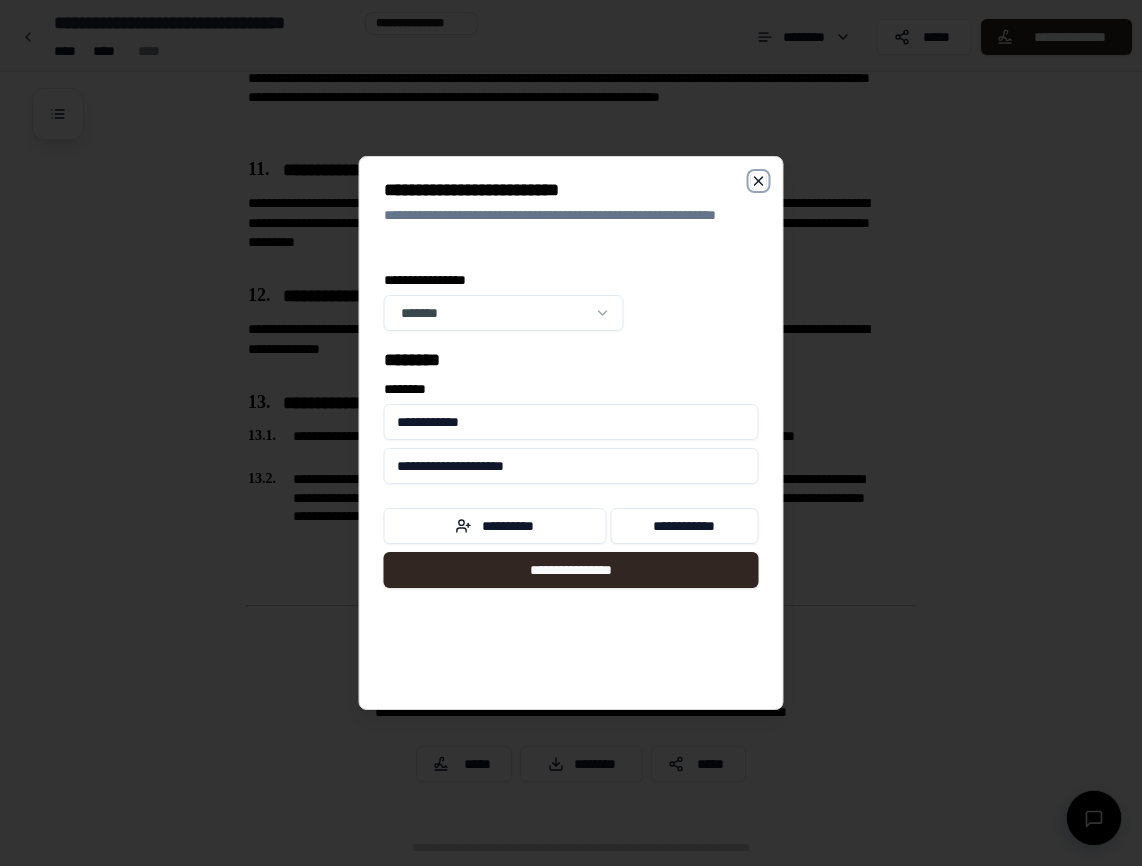 click 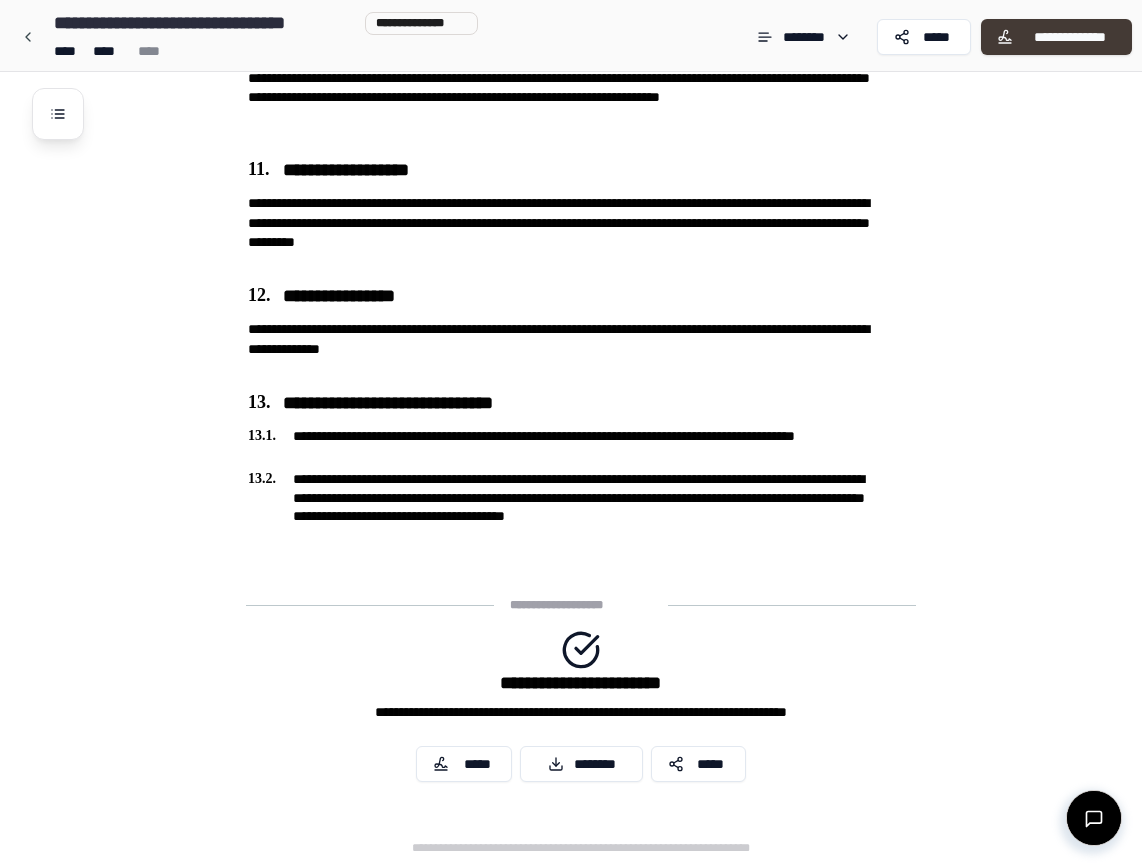 click on "**********" at bounding box center (1069, 37) 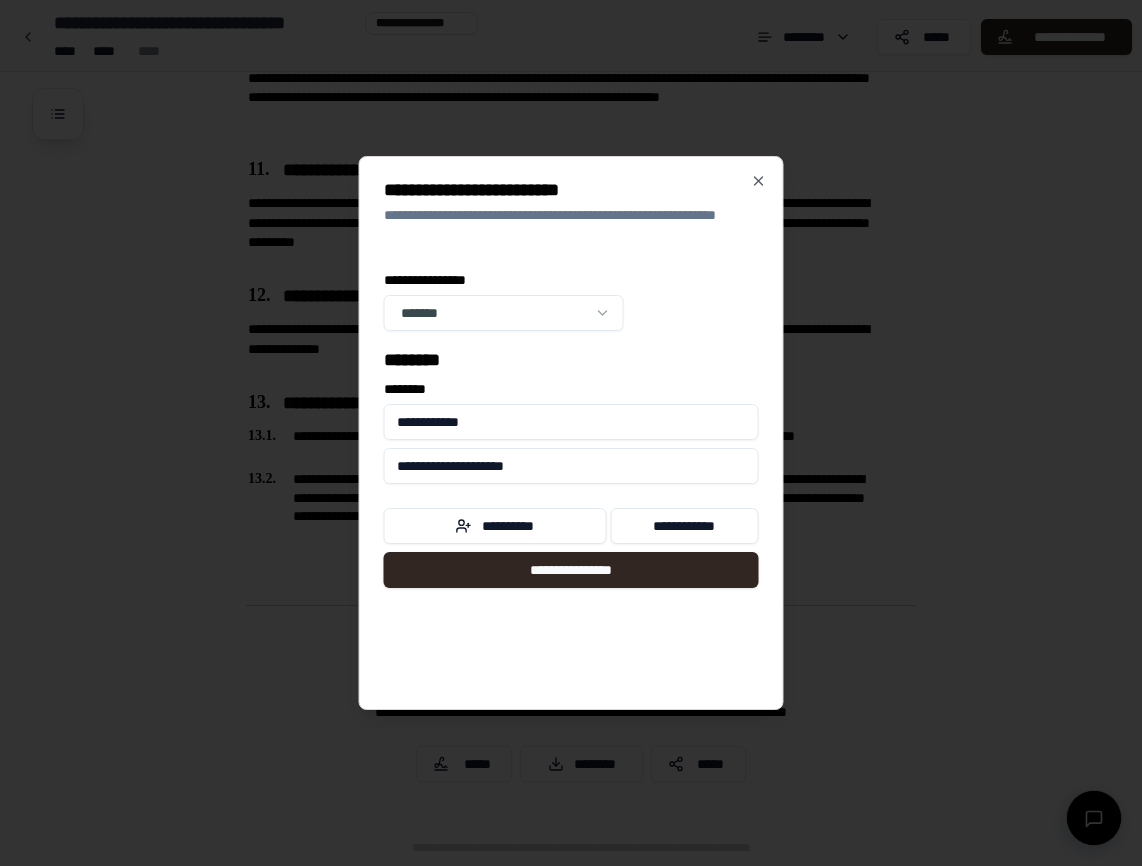 click on "**********" at bounding box center [571, 190] 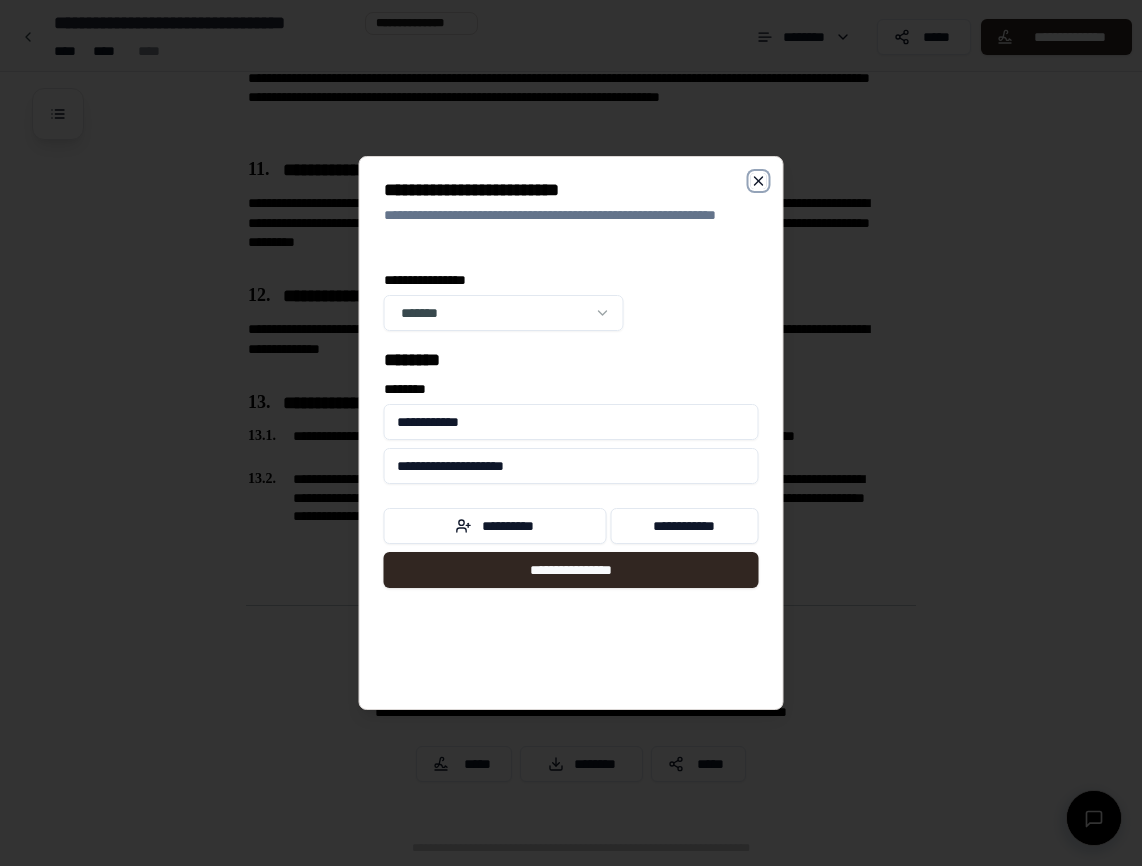 click 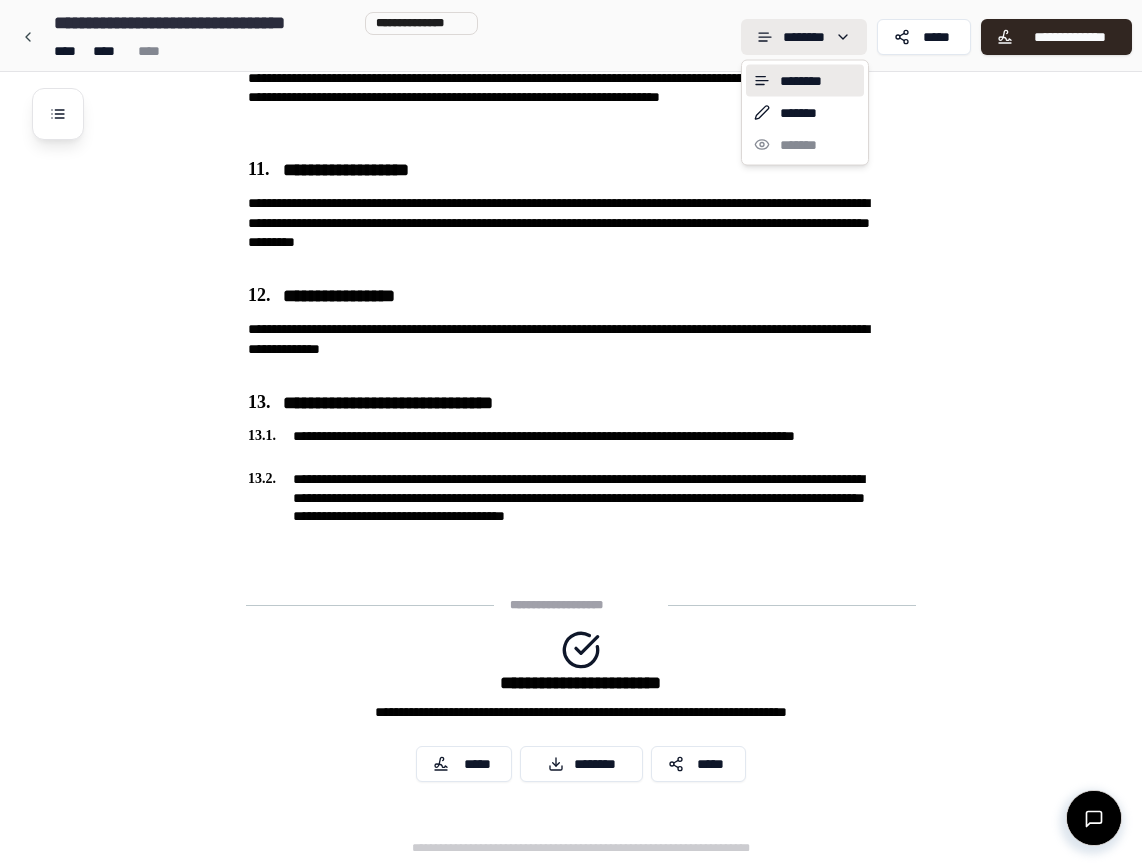 click on "[PERSONAL_INFO] Loan Agreement [PERSONAL_INFO]" at bounding box center [571, -816] 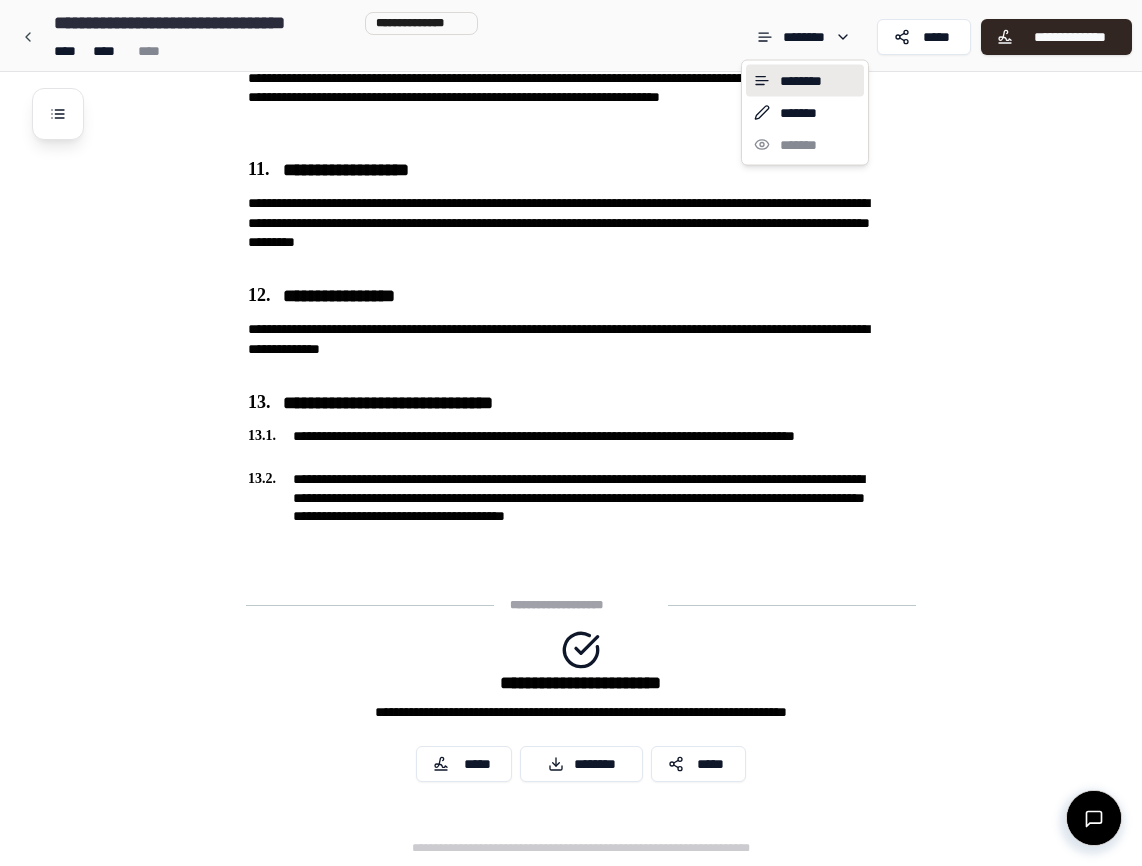 click on "[PERSONAL_INFO] Loan Agreement [PERSONAL_INFO]" at bounding box center (571, -816) 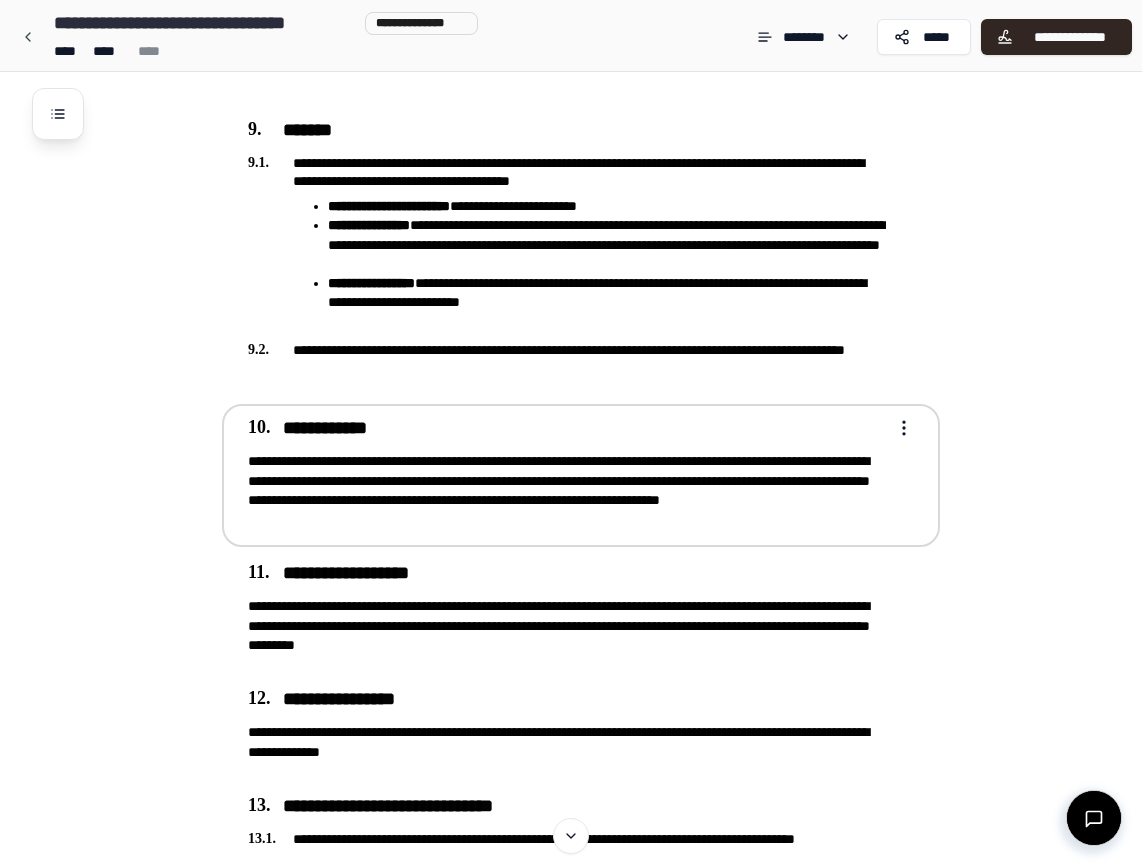 scroll, scrollTop: 0, scrollLeft: 0, axis: both 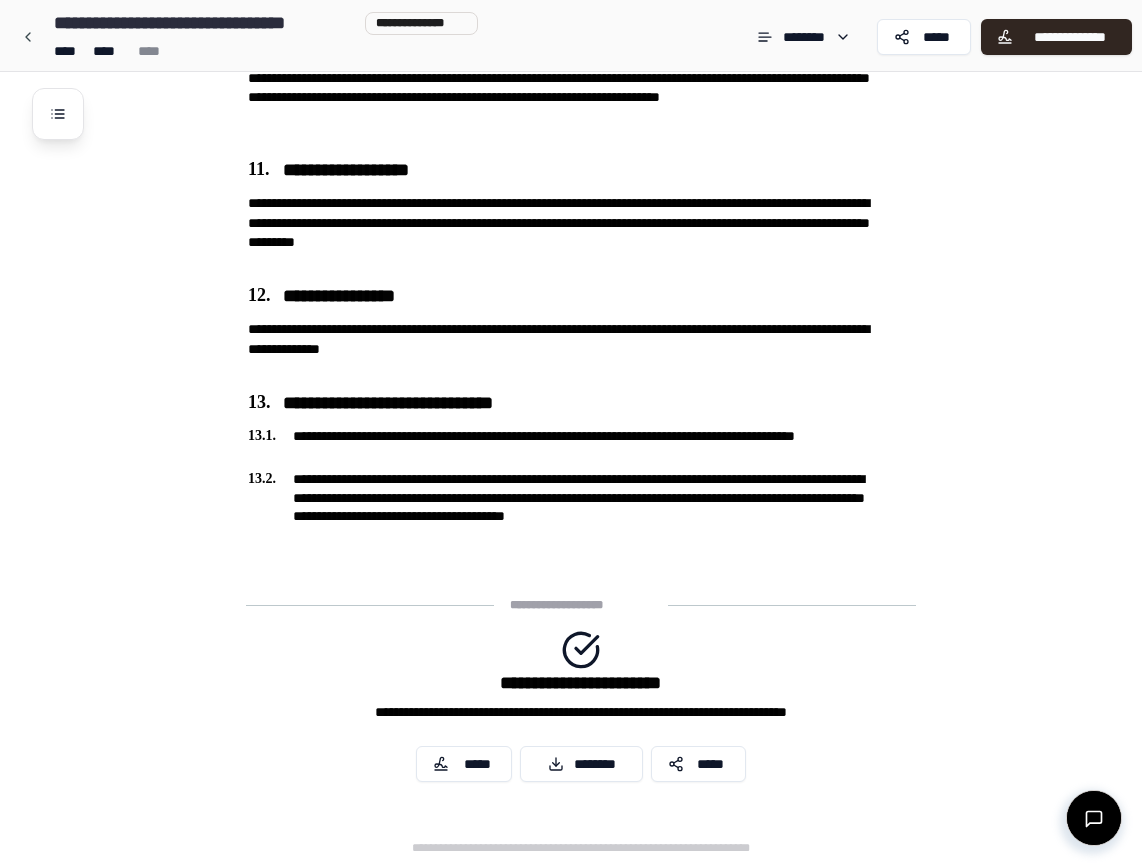 click on "**********" at bounding box center (581, 712) 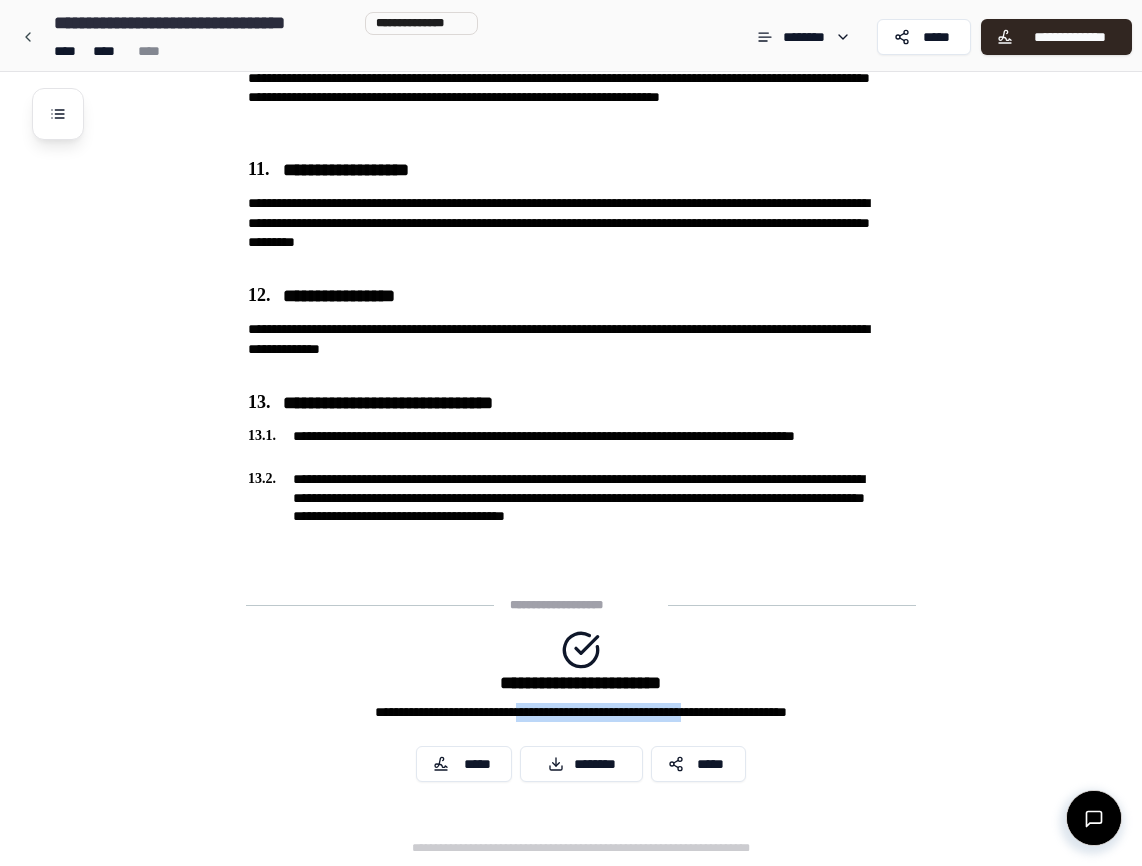 drag, startPoint x: 502, startPoint y: 707, endPoint x: 676, endPoint y: 706, distance: 174.00287 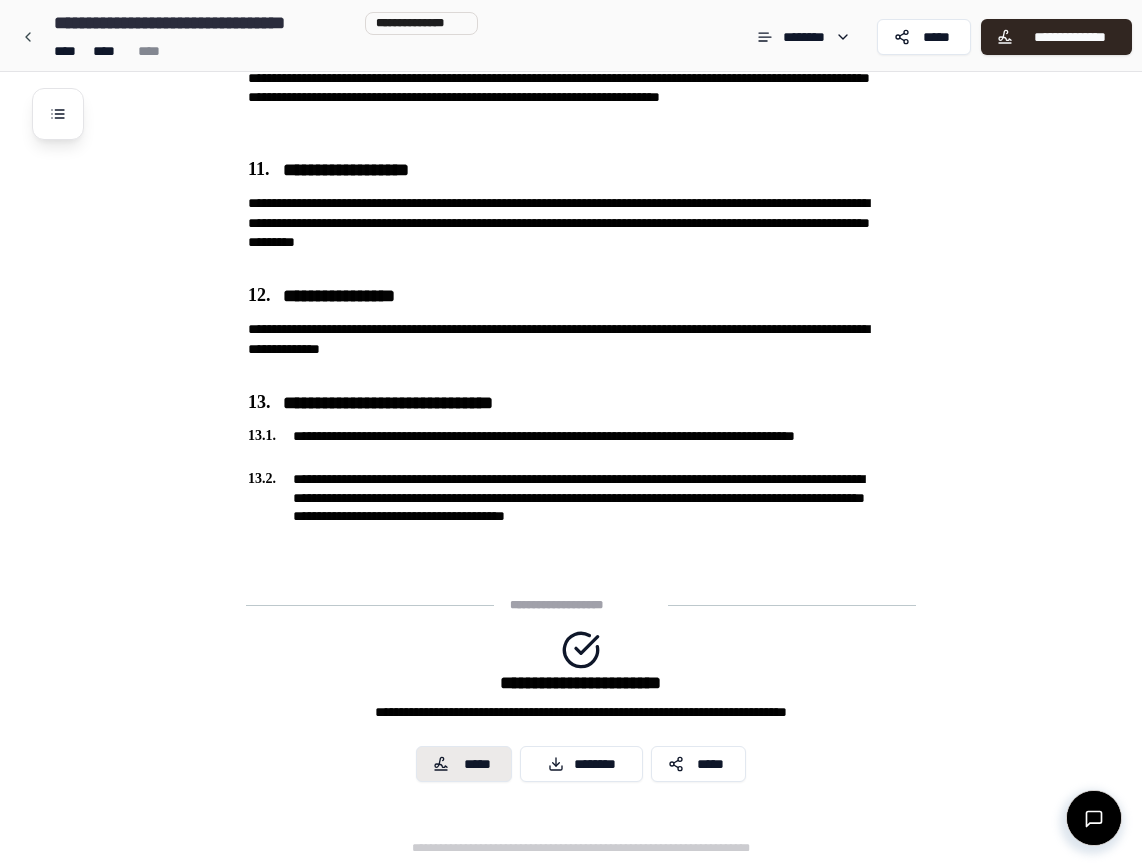 click on "*****" at bounding box center (464, 764) 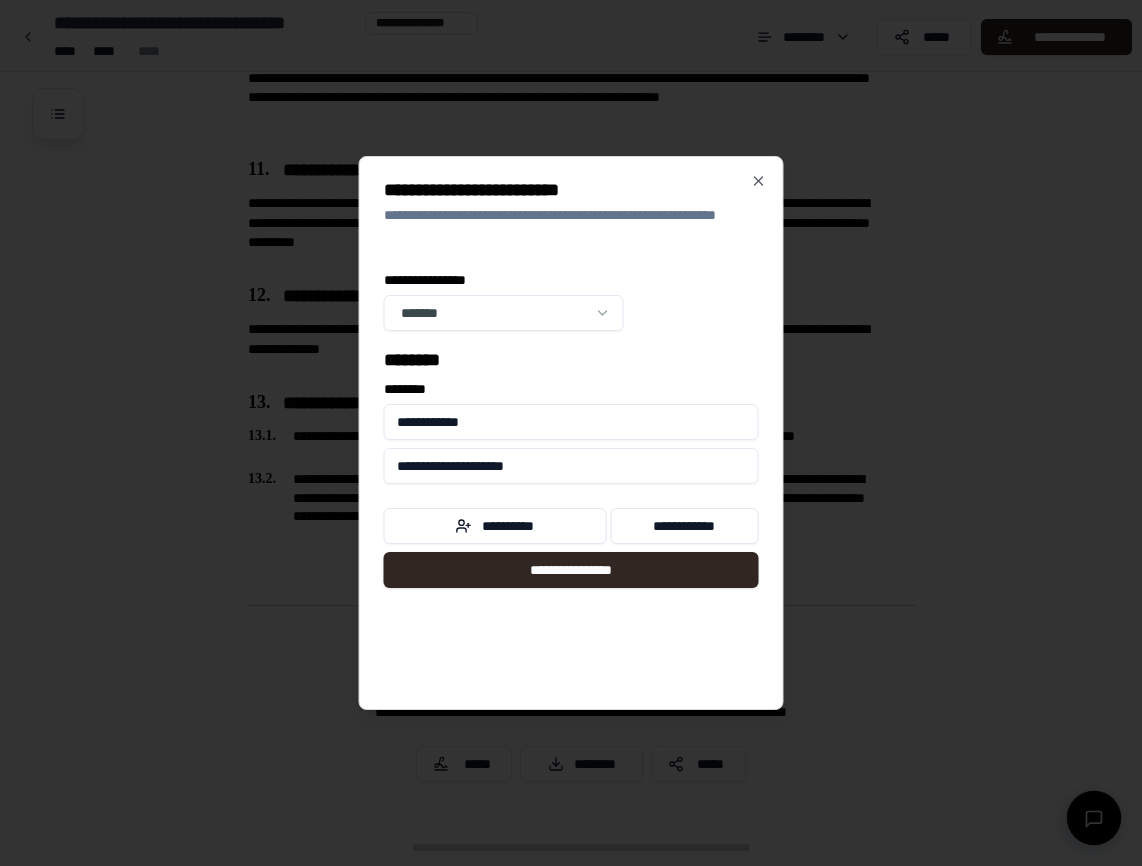click on "[PERSONAL_INFO]" at bounding box center (571, 485) 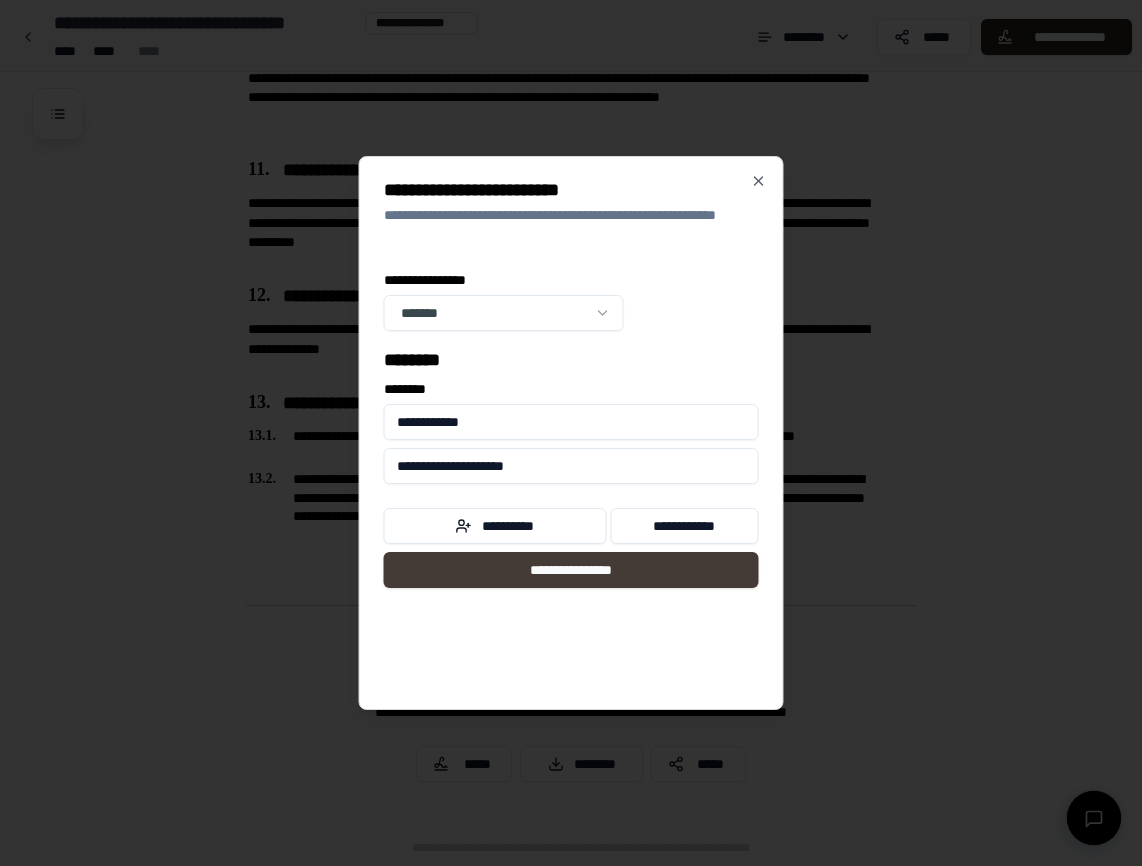 click on "**********" at bounding box center [571, 570] 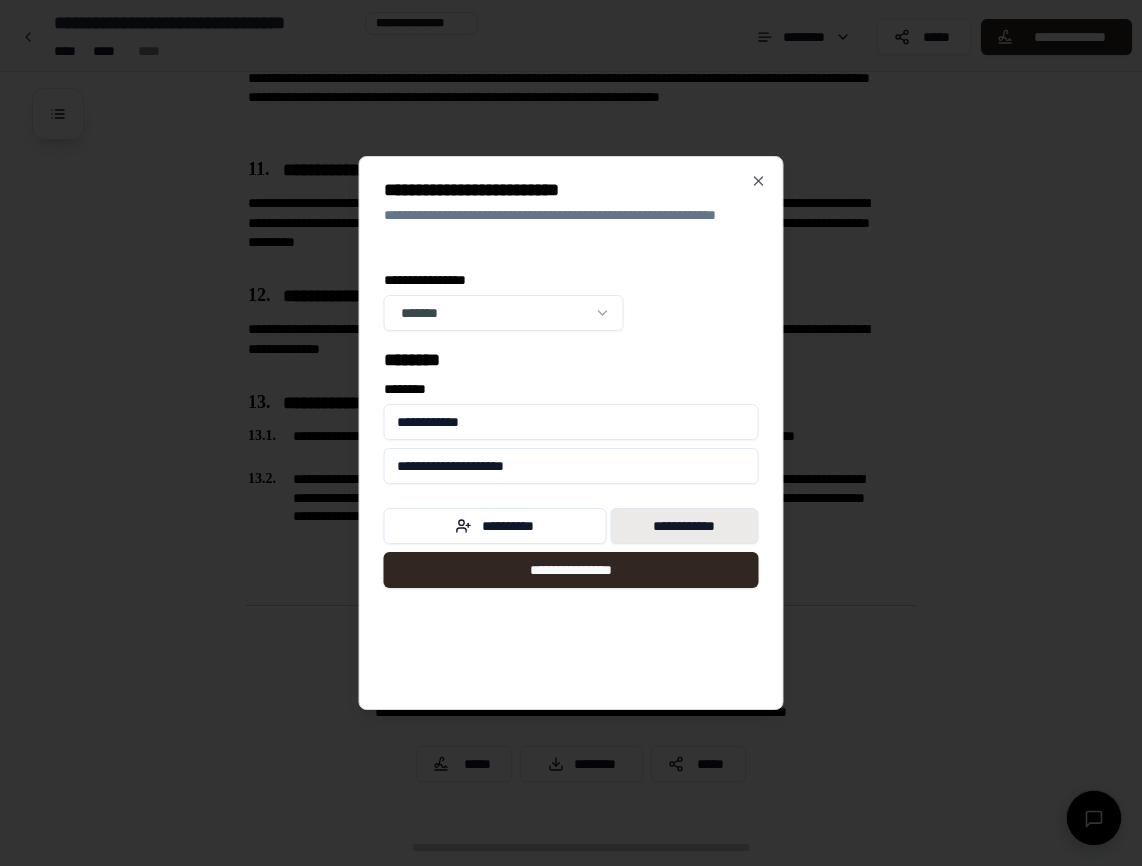 click on "**********" at bounding box center (684, 526) 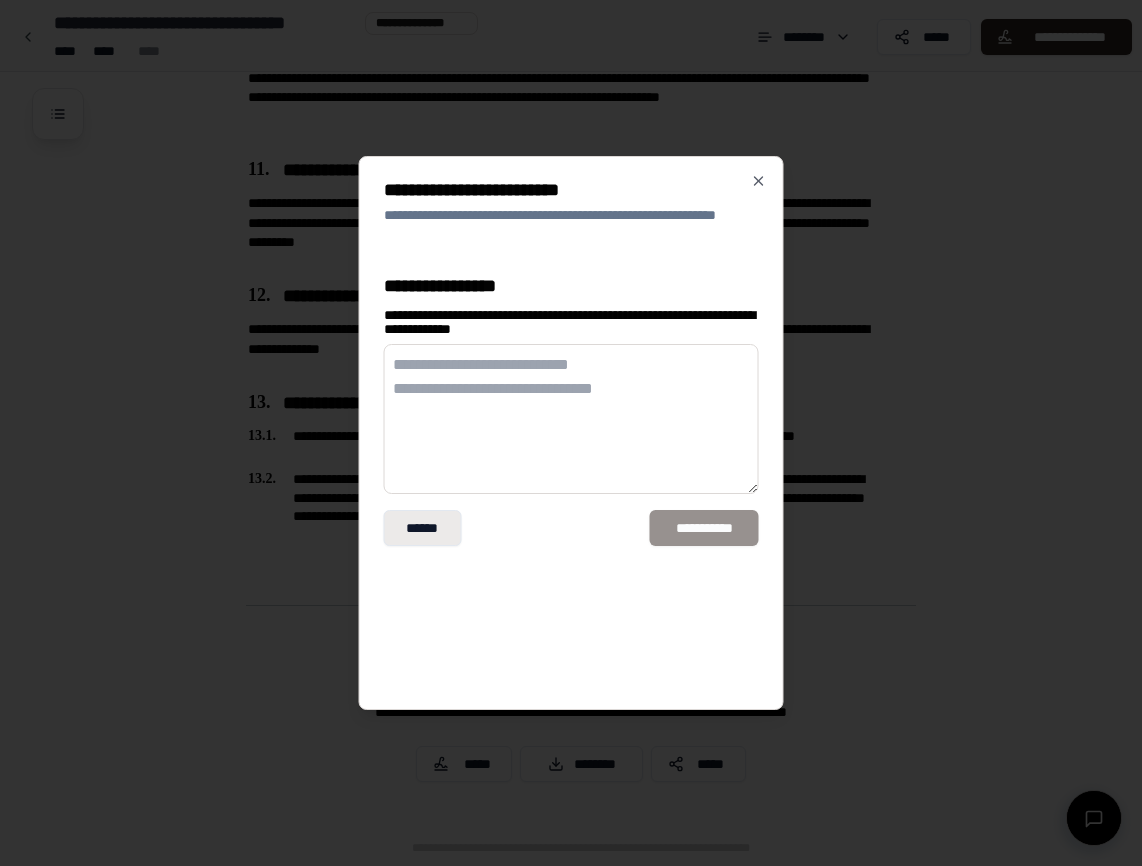 click on "******" at bounding box center (423, 528) 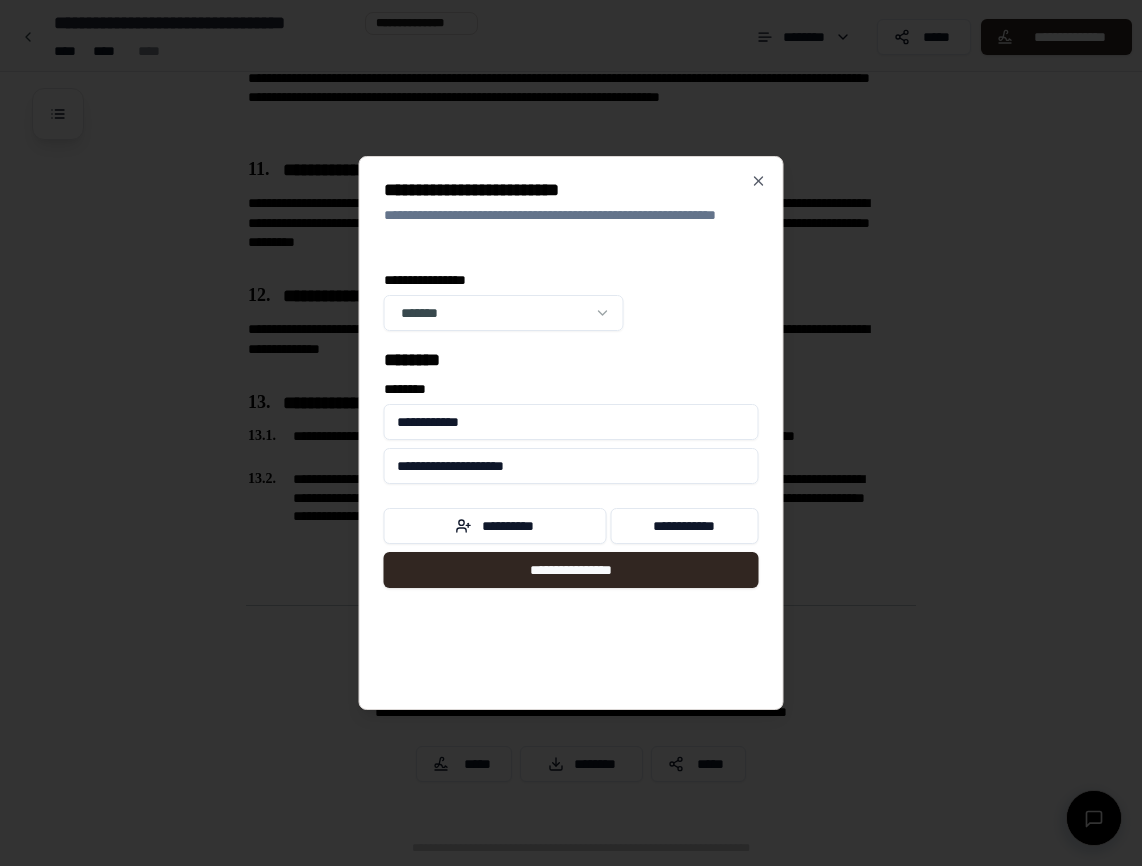 click on "**********" at bounding box center [571, 422] 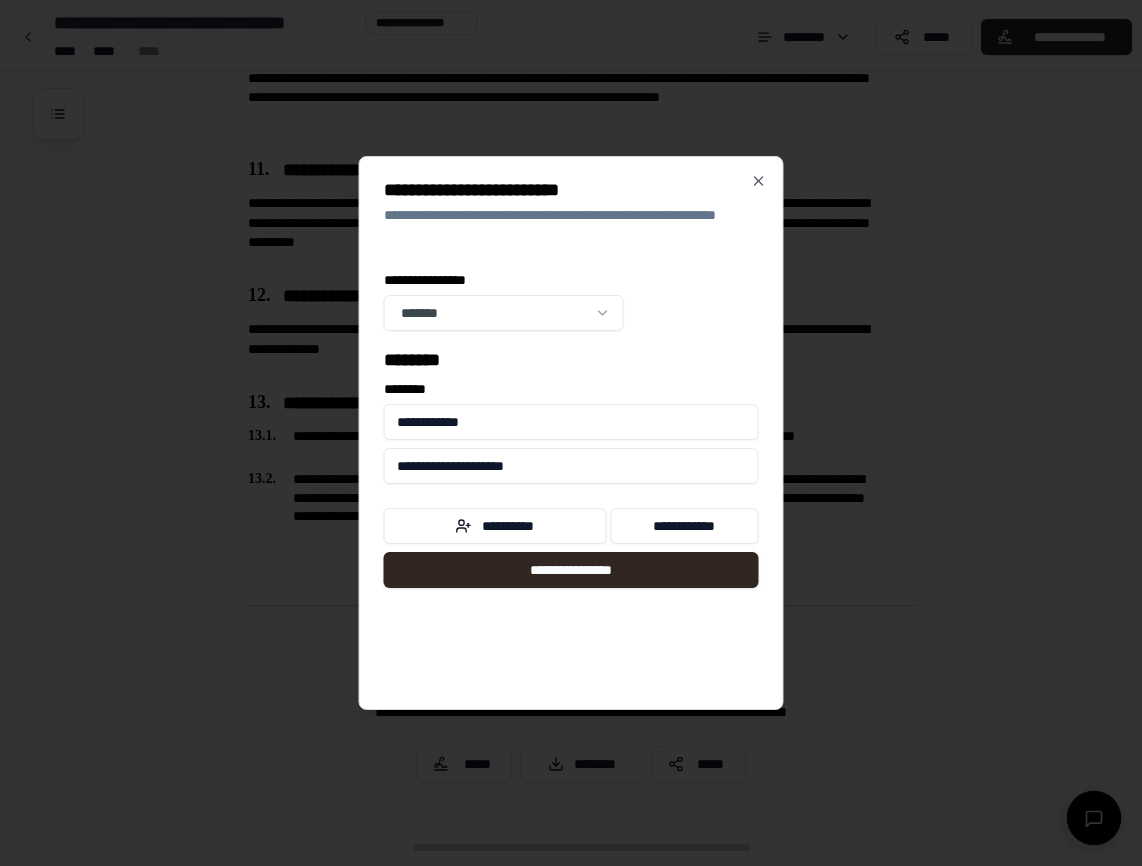 click on "**********" at bounding box center (571, 466) 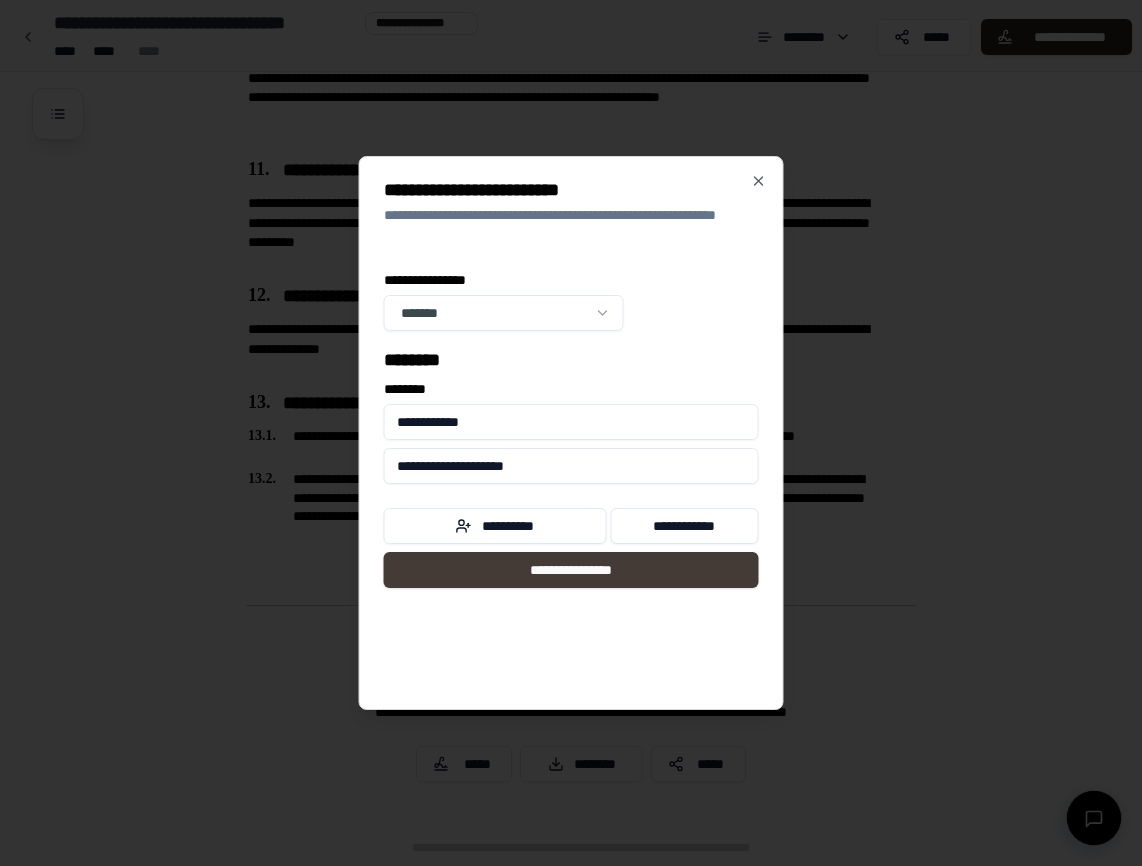 click on "**********" at bounding box center [571, 570] 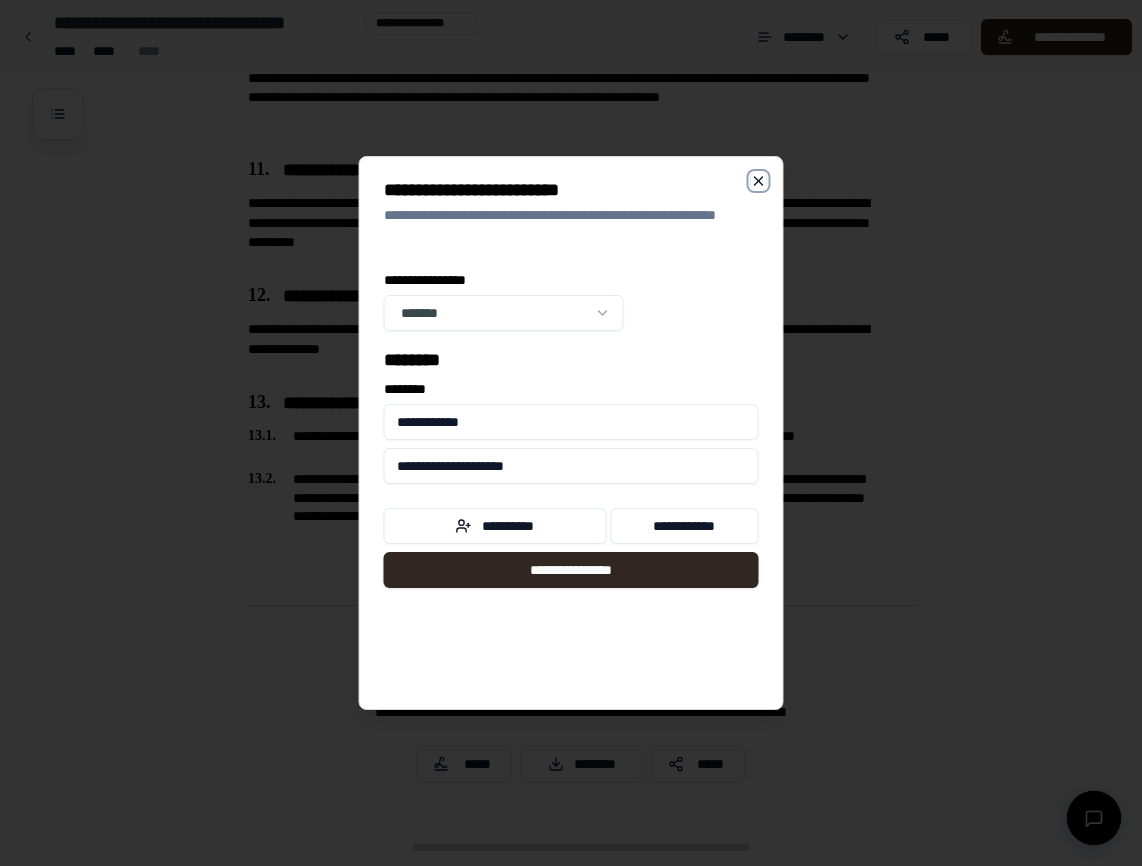click 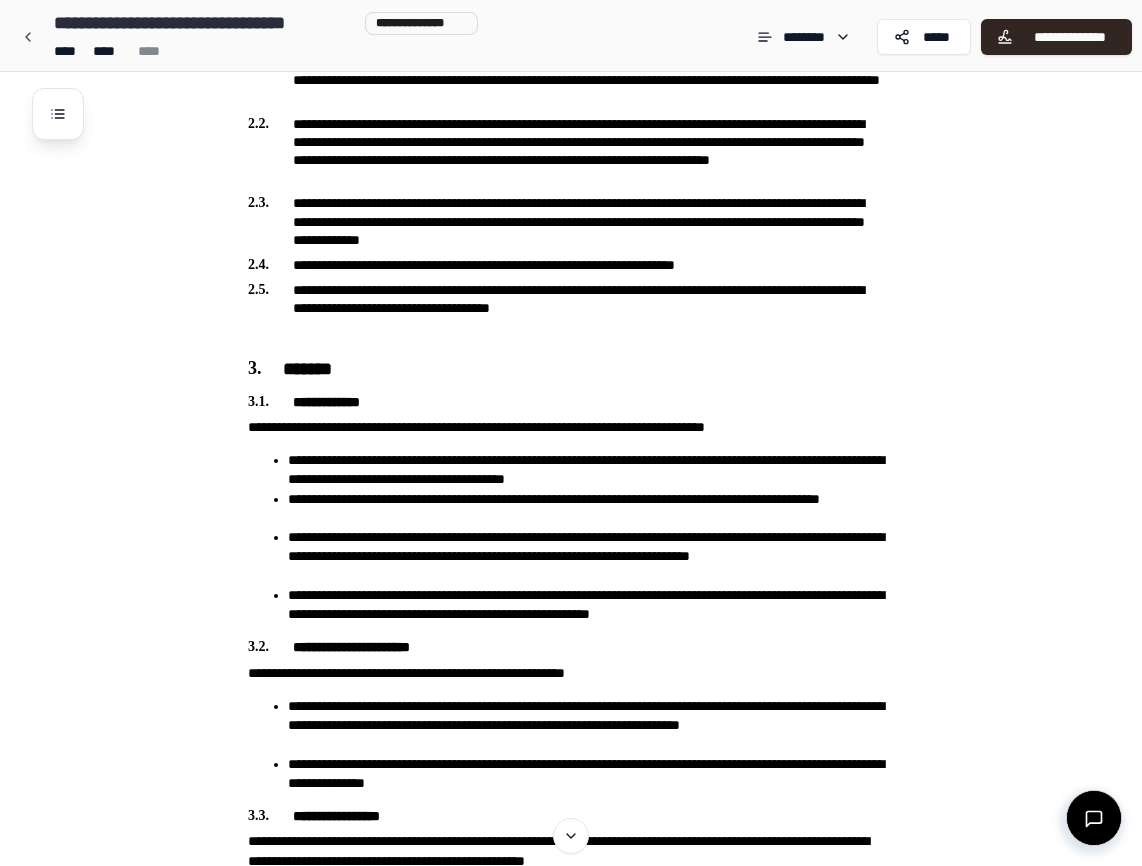 scroll, scrollTop: 0, scrollLeft: 0, axis: both 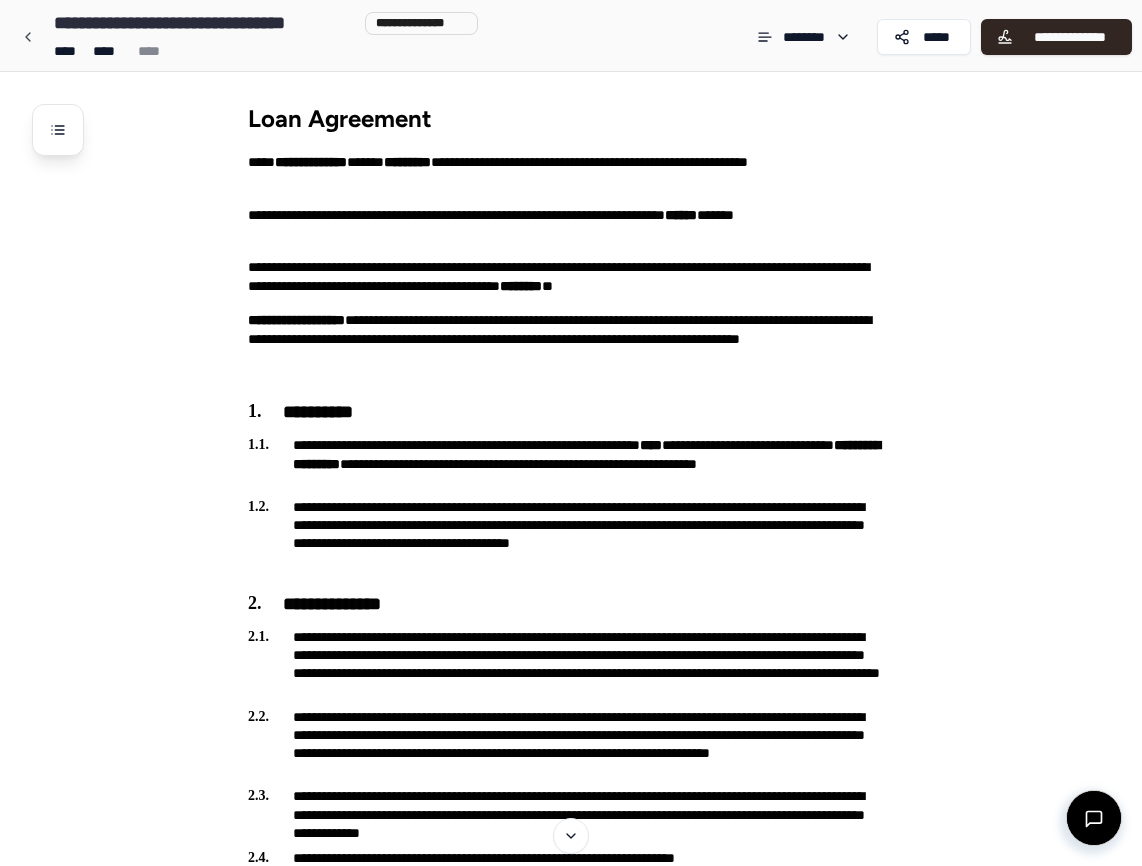 click at bounding box center (58, 122) 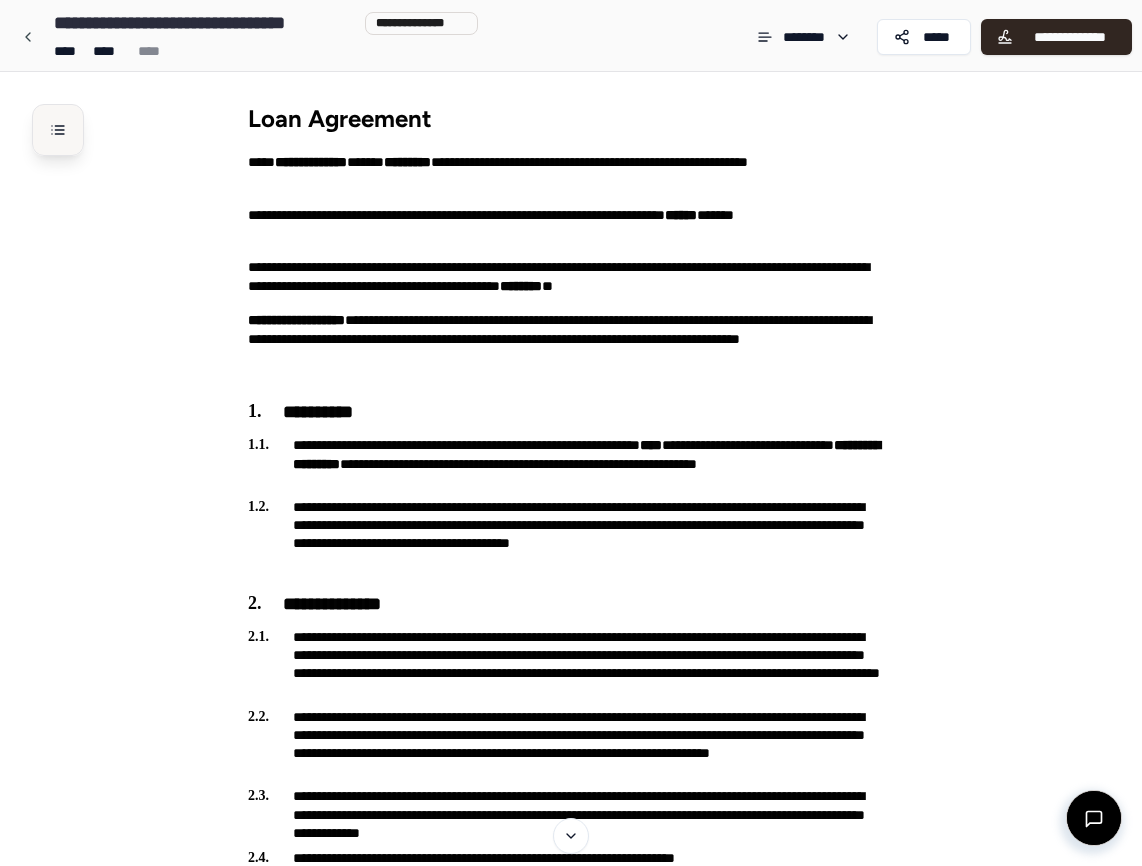 click at bounding box center [58, 130] 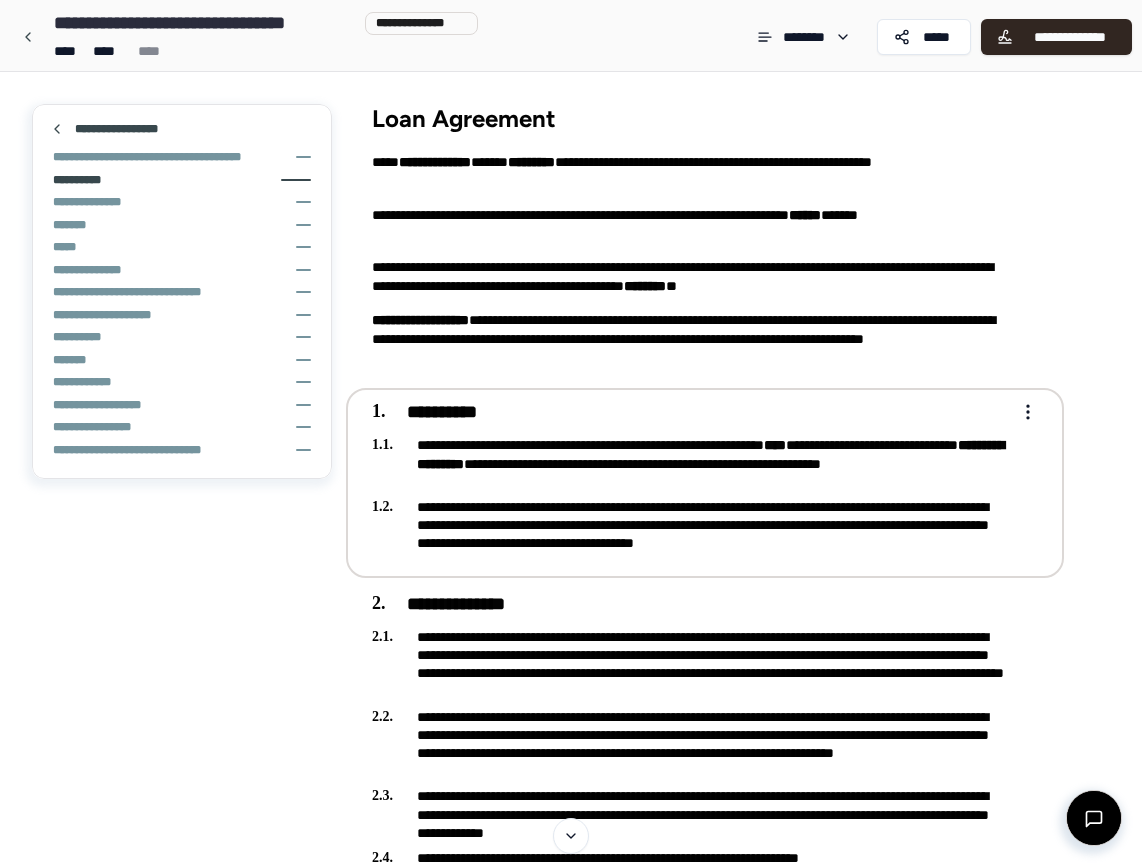 click on "**********" at bounding box center [691, 413] 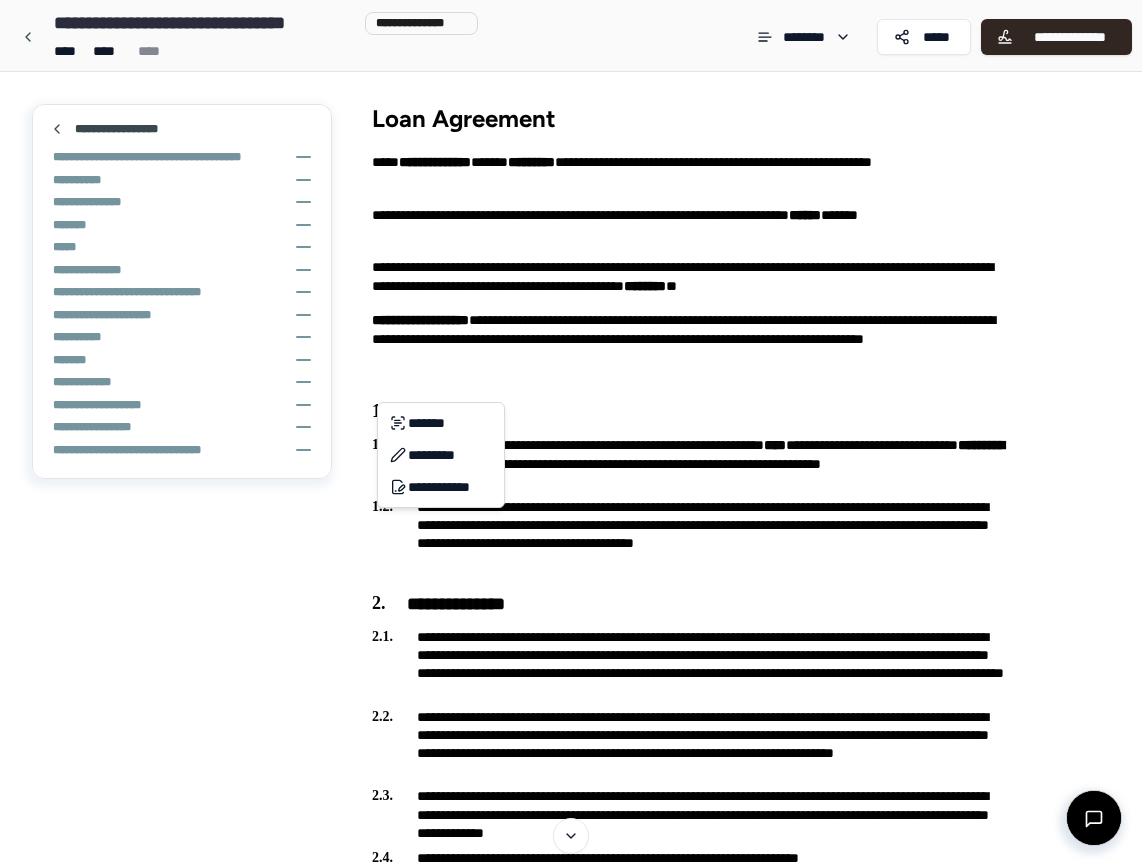 click on "[PERSONAL_INFO] Loan Agreement [PERSONAL_INFO]" at bounding box center (571, 1682) 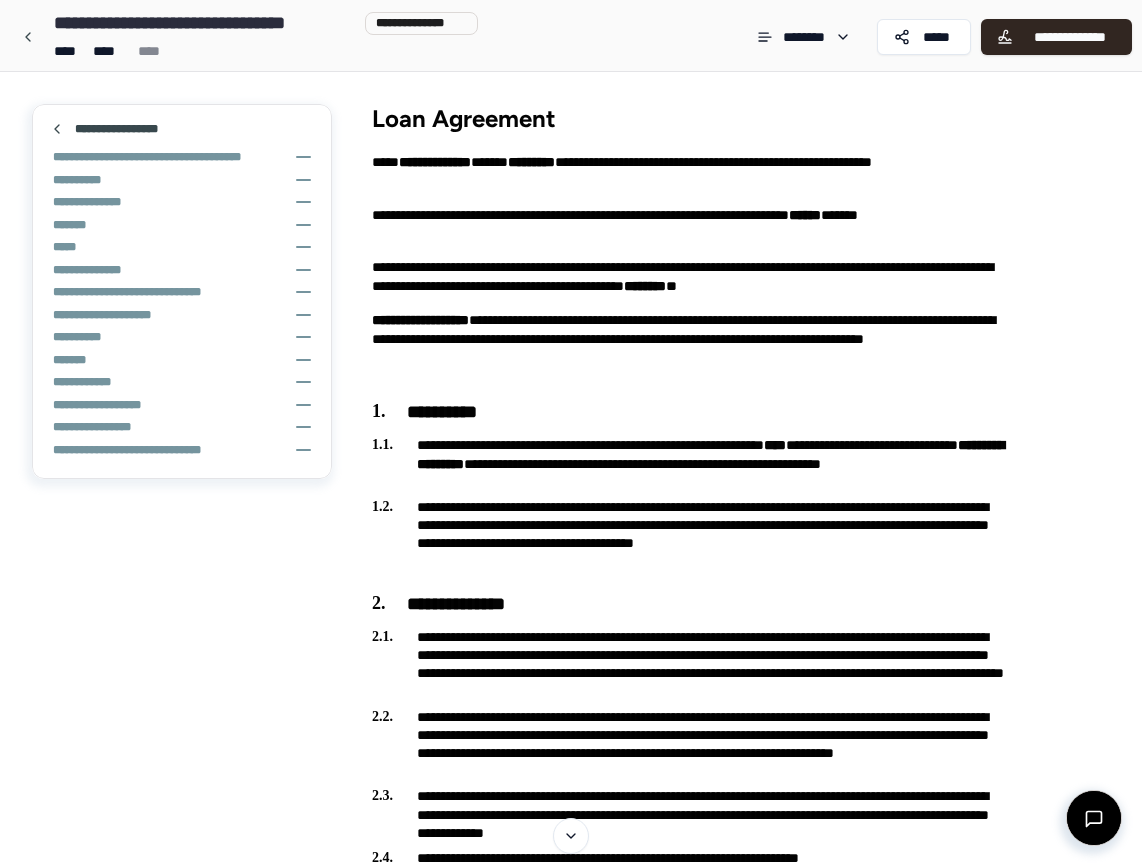 click on "[PERSONAL_INFO] Loan Agreement [PERSONAL_INFO]" at bounding box center [571, 1718] 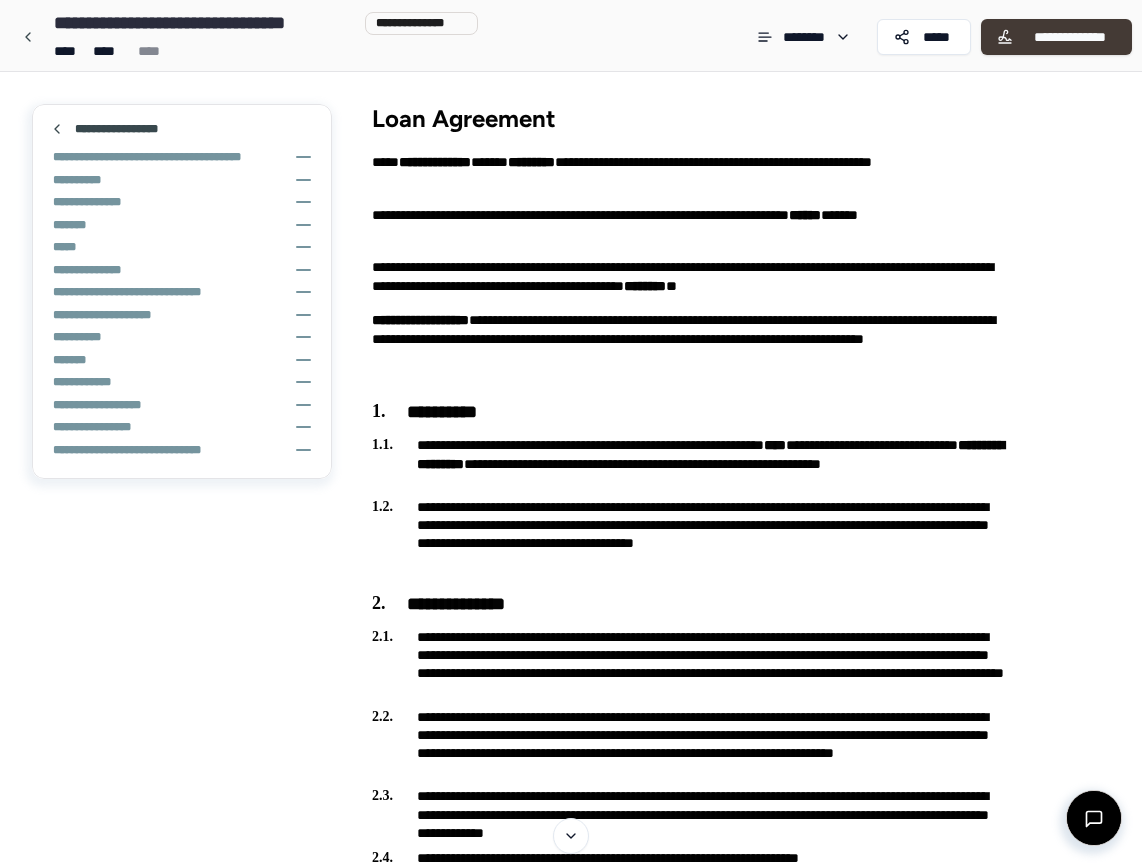 click on "**********" at bounding box center [1056, 37] 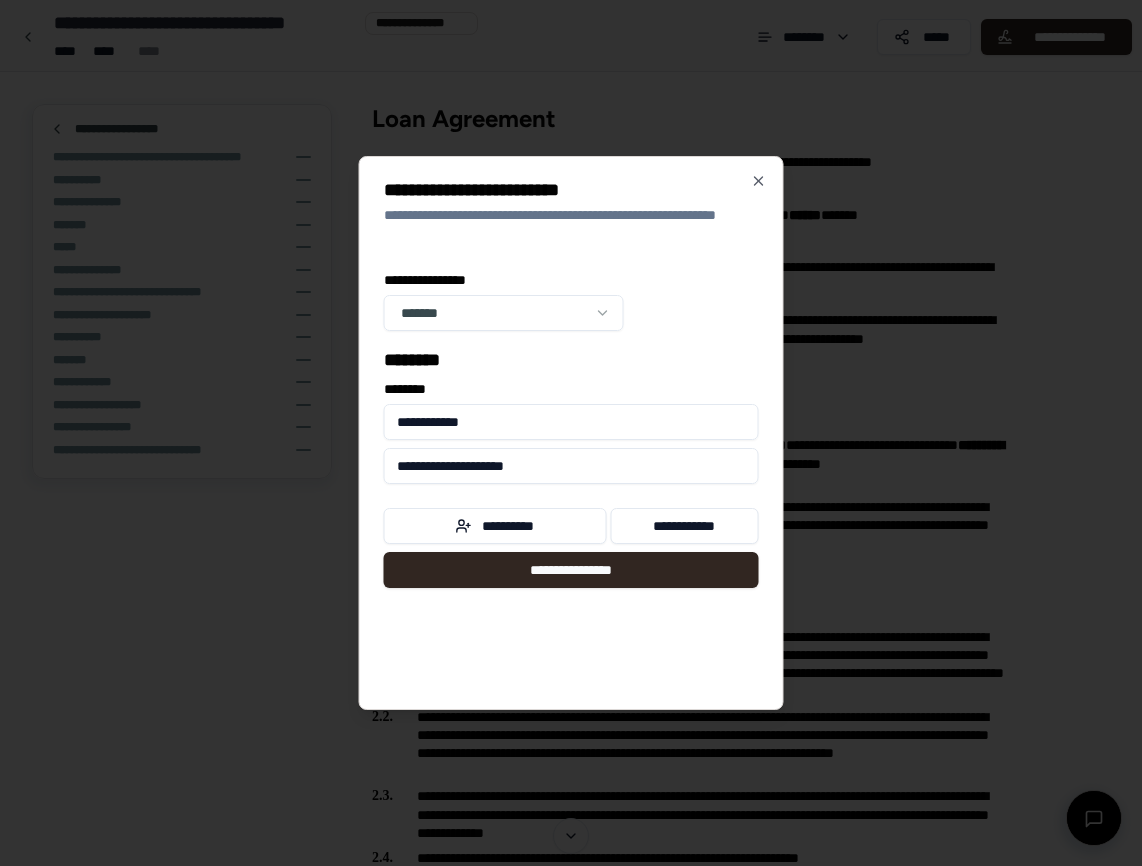 click on "**********" at bounding box center [571, 302] 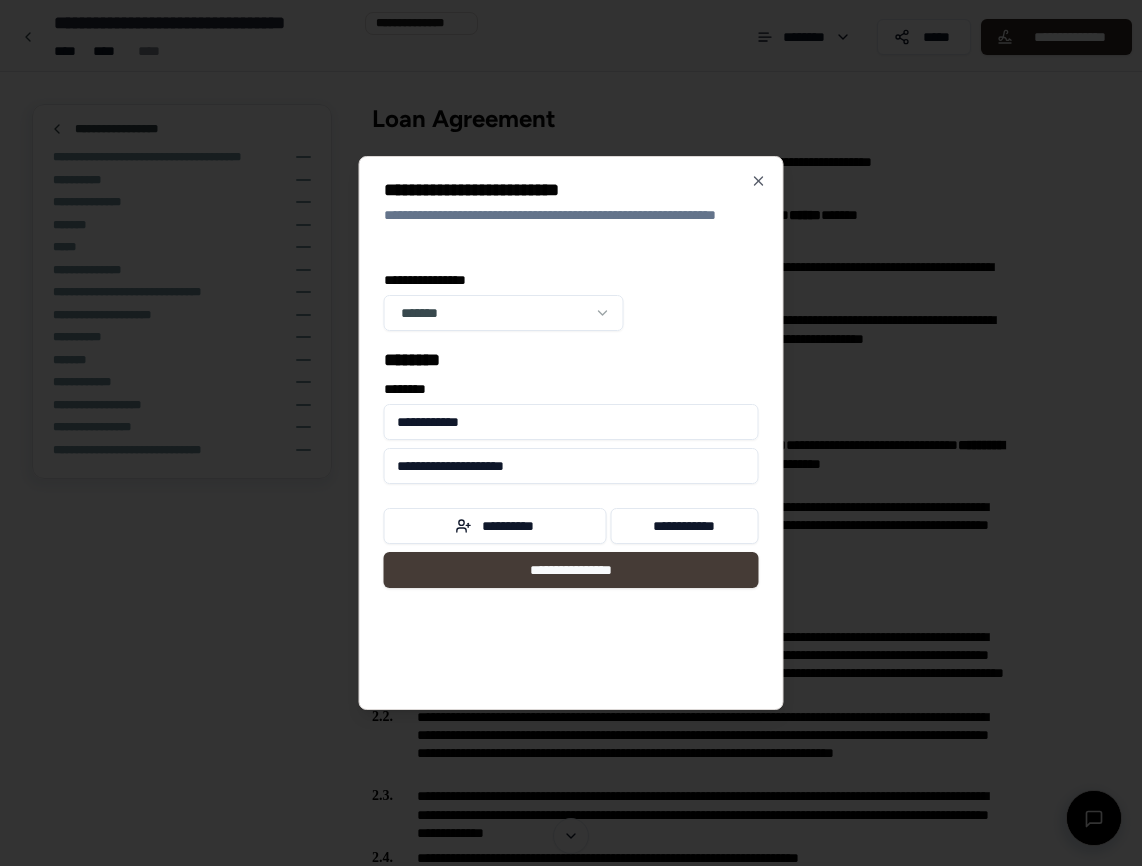 click on "**********" at bounding box center (571, 570) 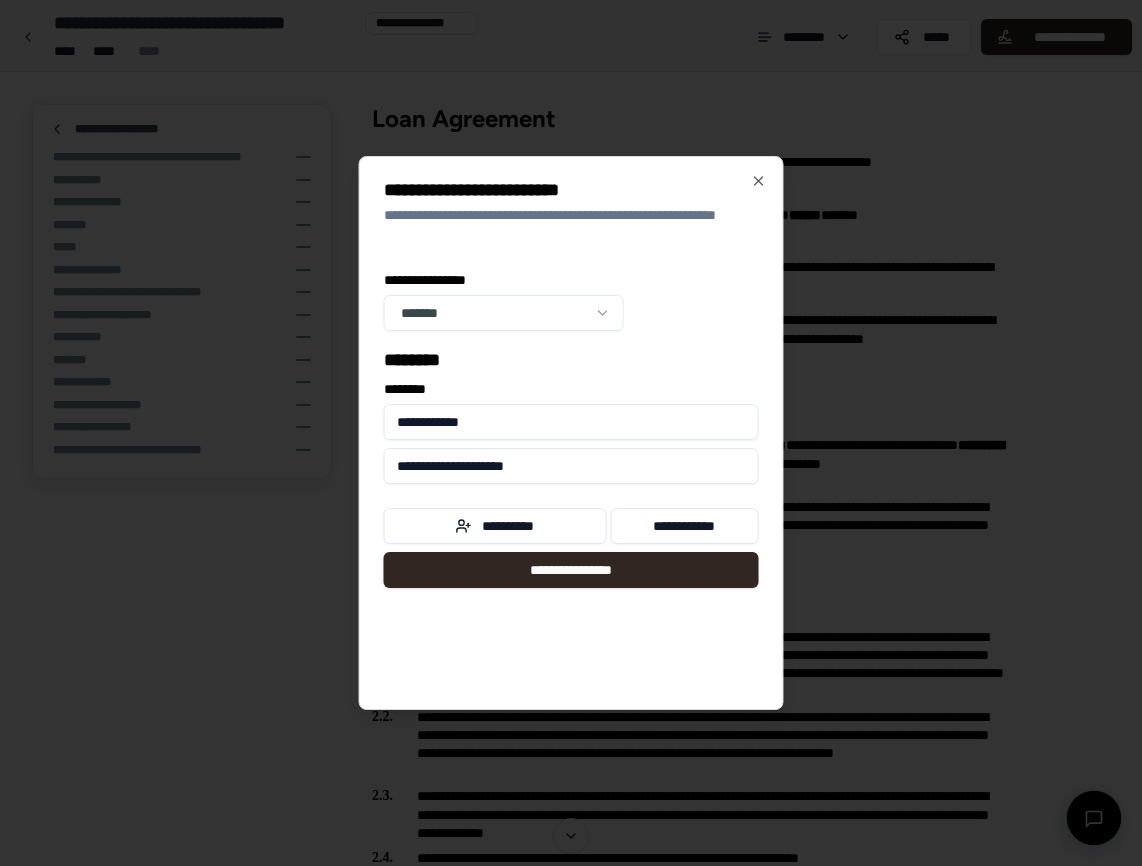 click on "**********" at bounding box center (571, 466) 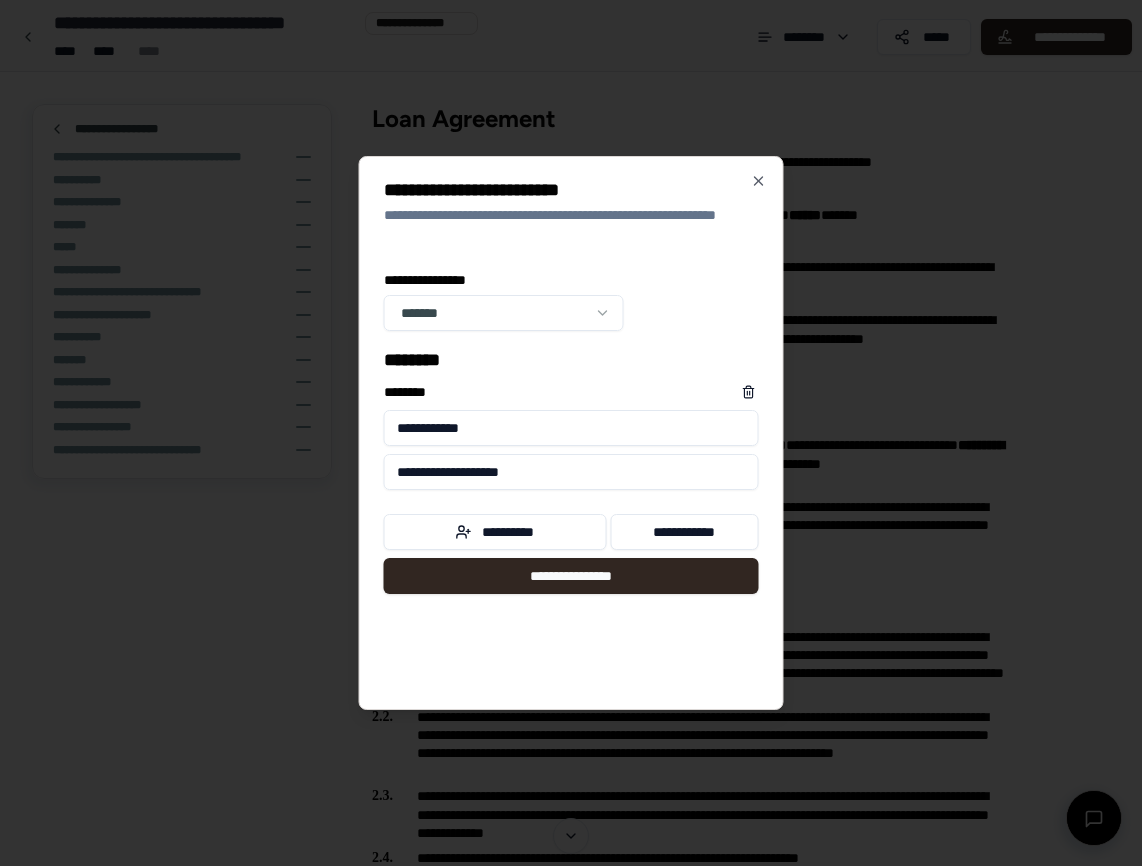 type on "**********" 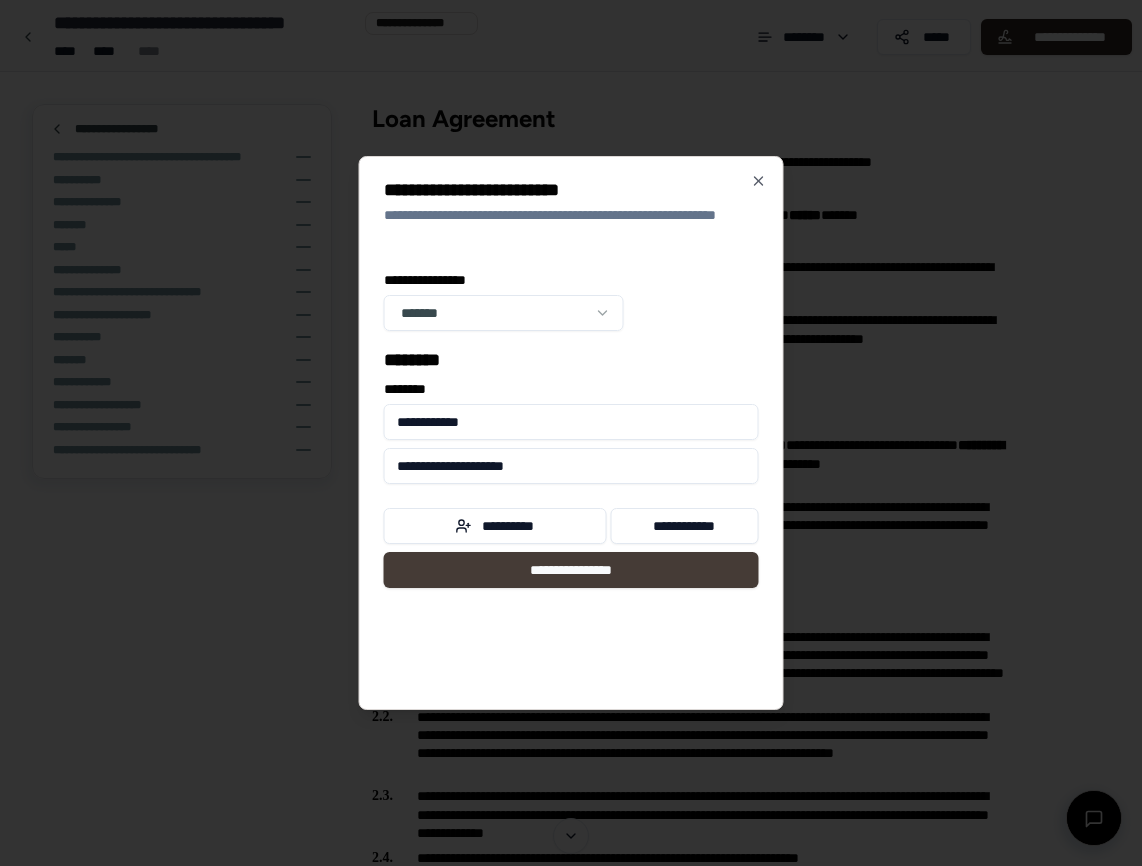 click on "**********" at bounding box center [571, 570] 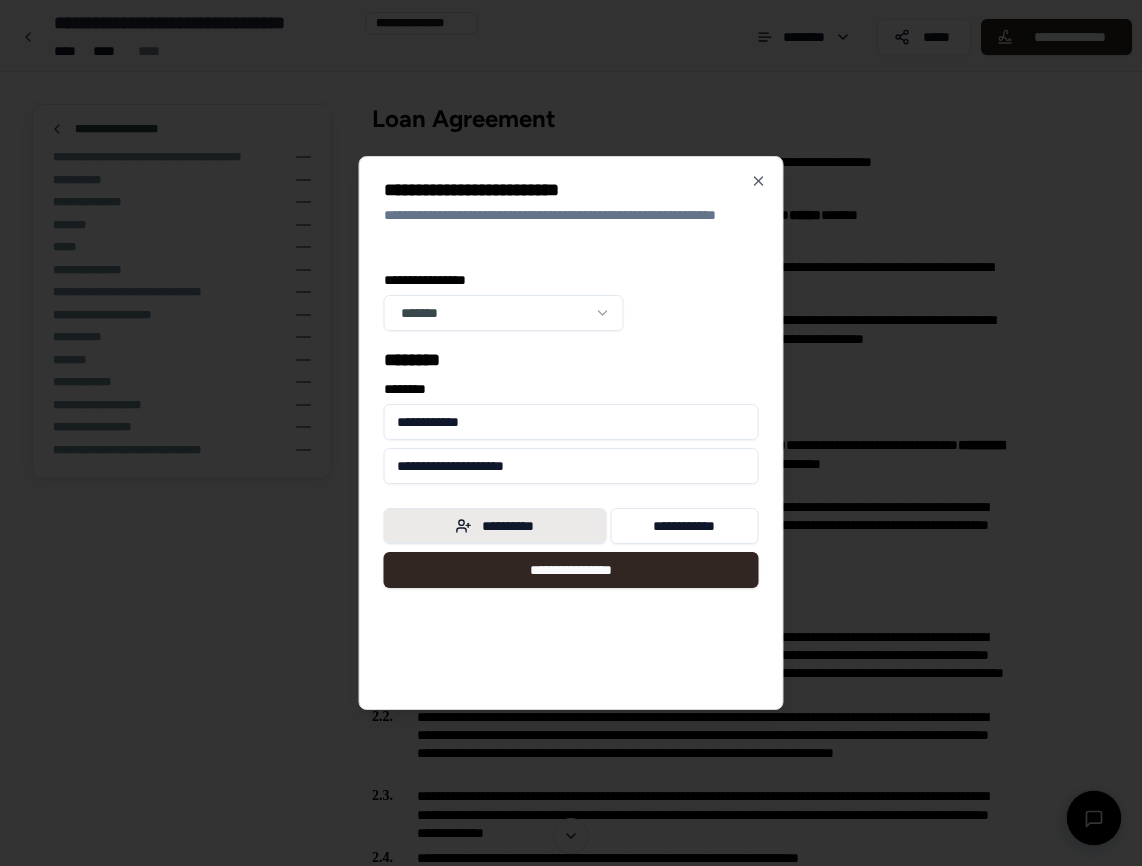 click on "**********" at bounding box center (495, 526) 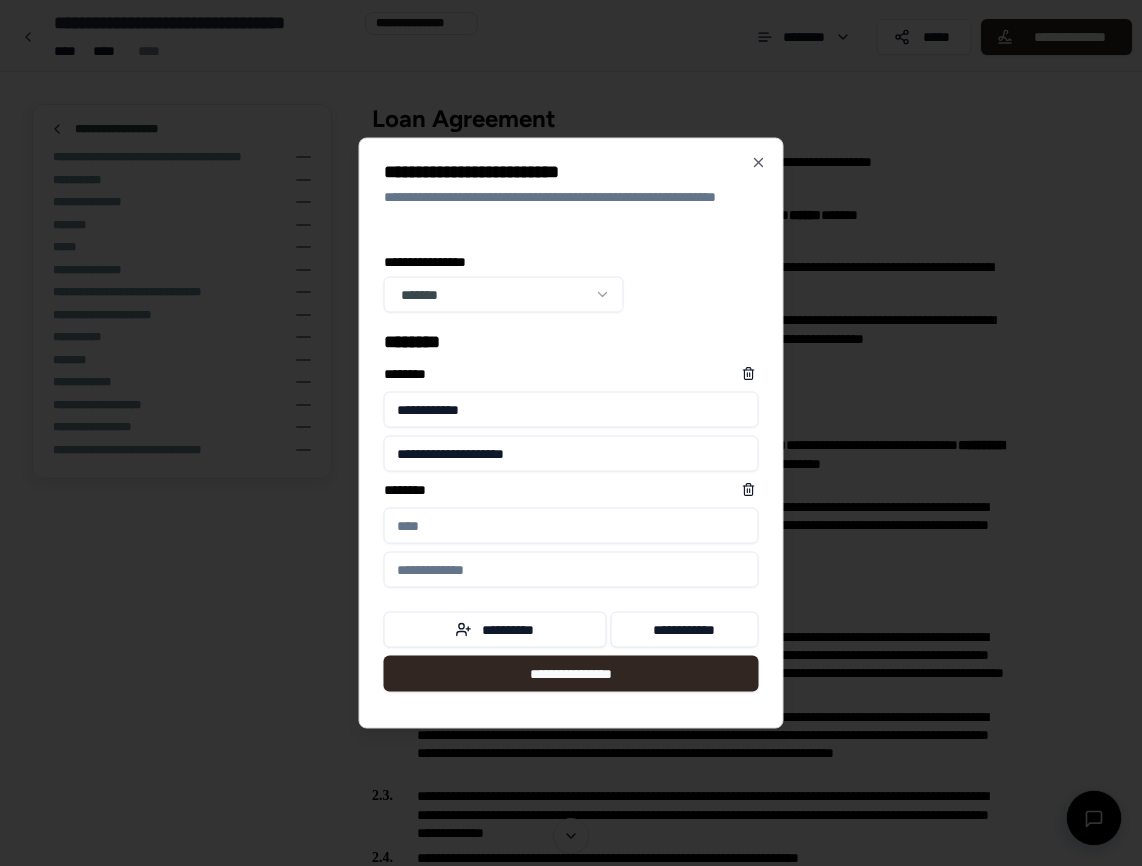 click on "******   *" at bounding box center (571, 526) 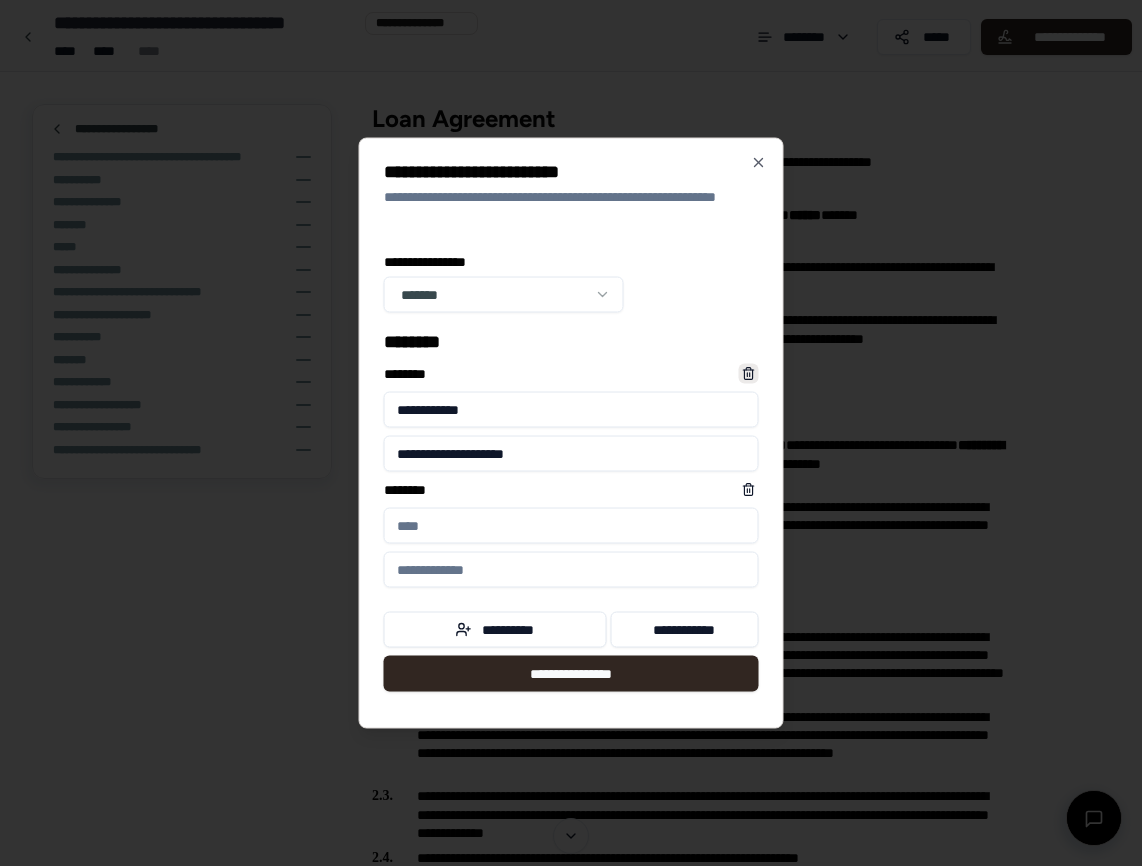 click at bounding box center (749, 374) 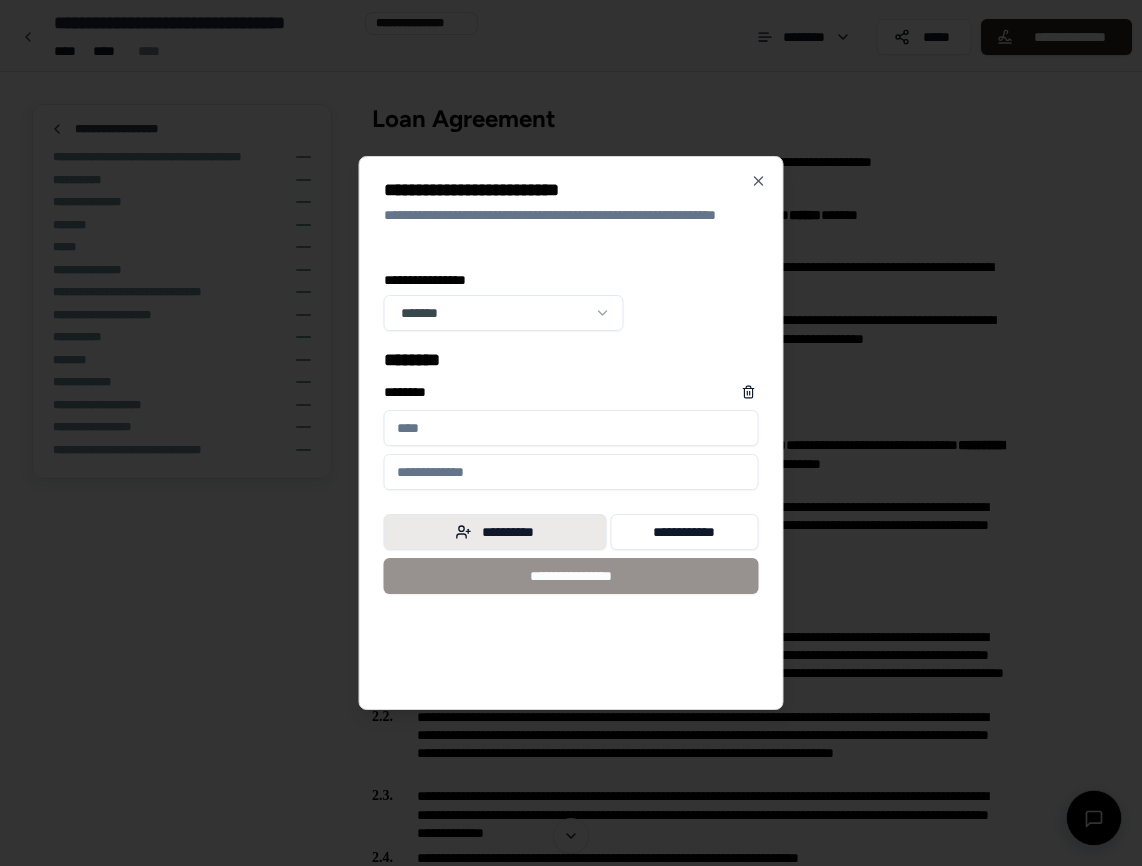 type on "*" 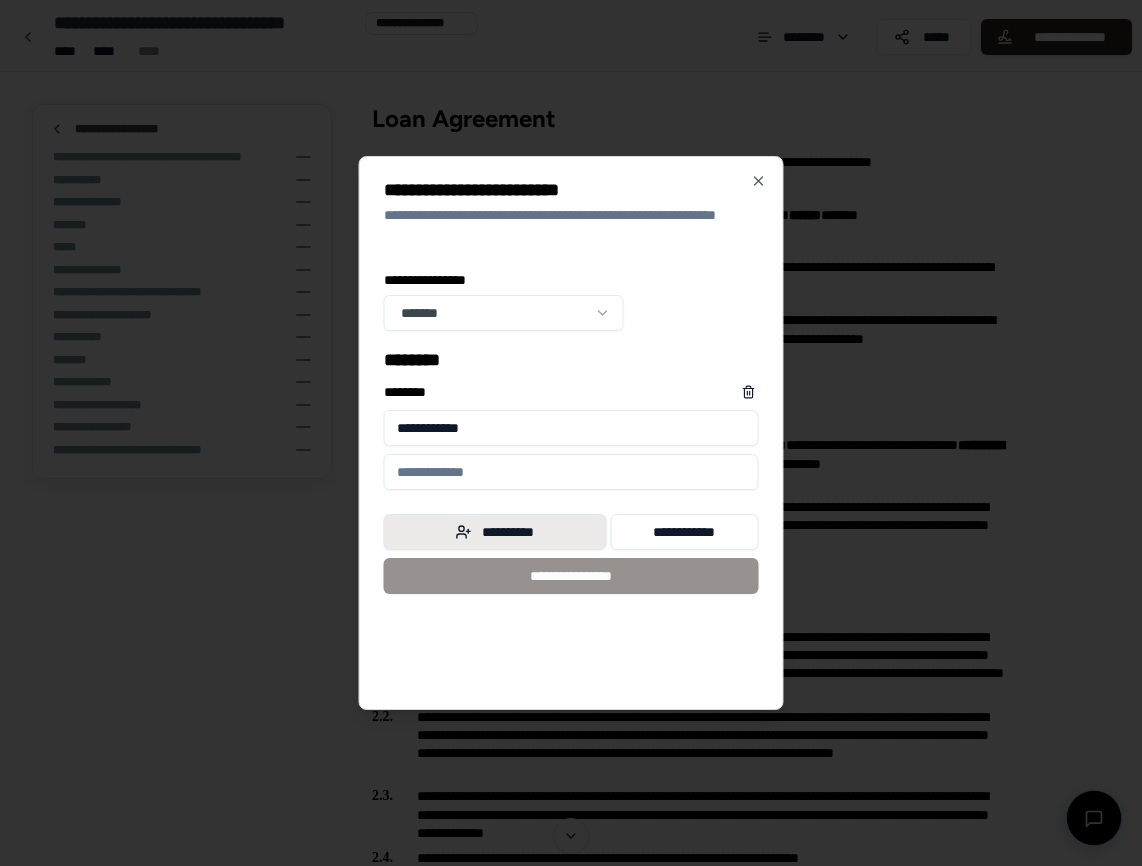 type on "**********" 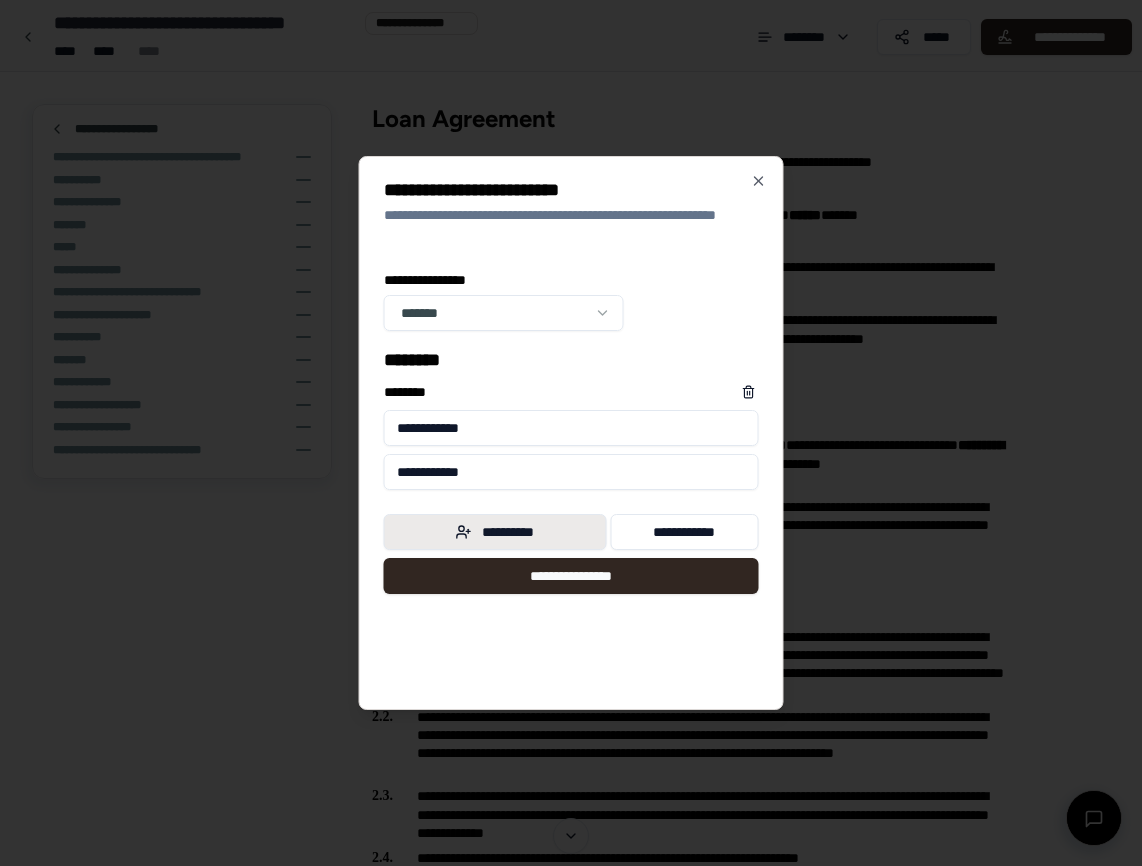 type on "**********" 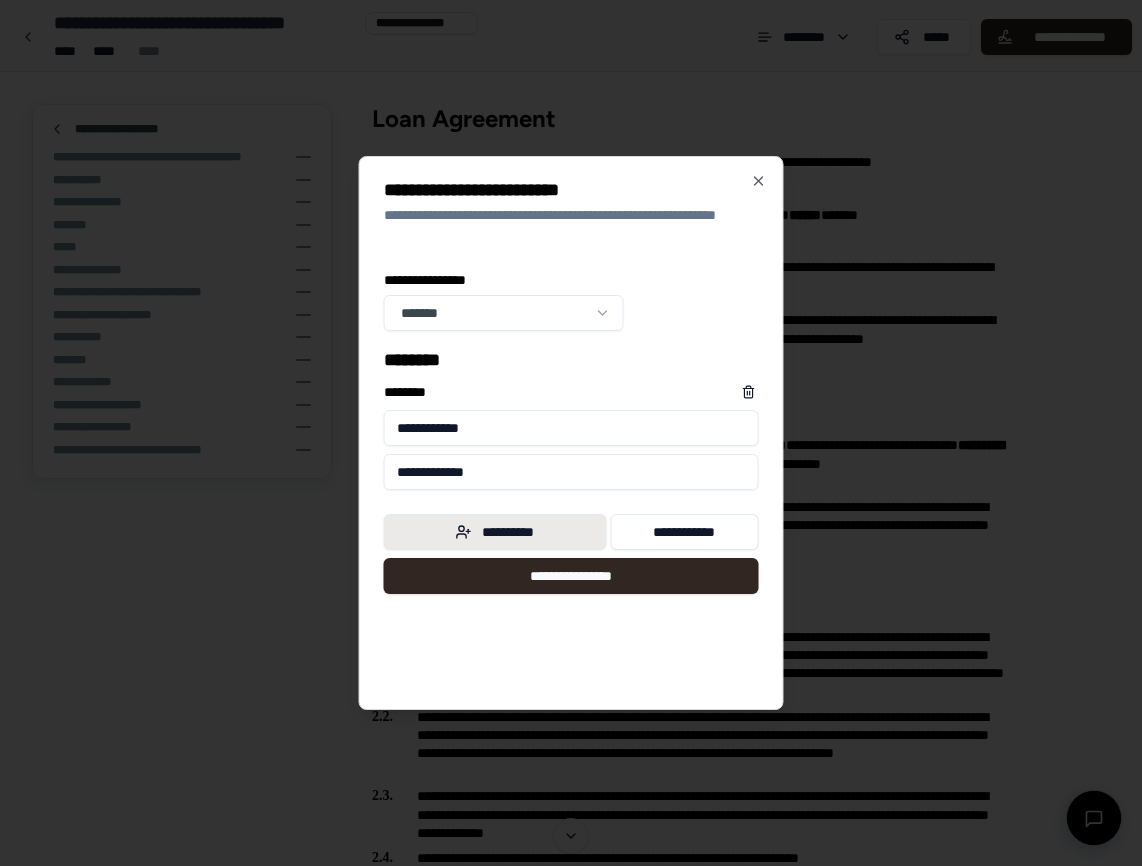 click at bounding box center [749, 392] 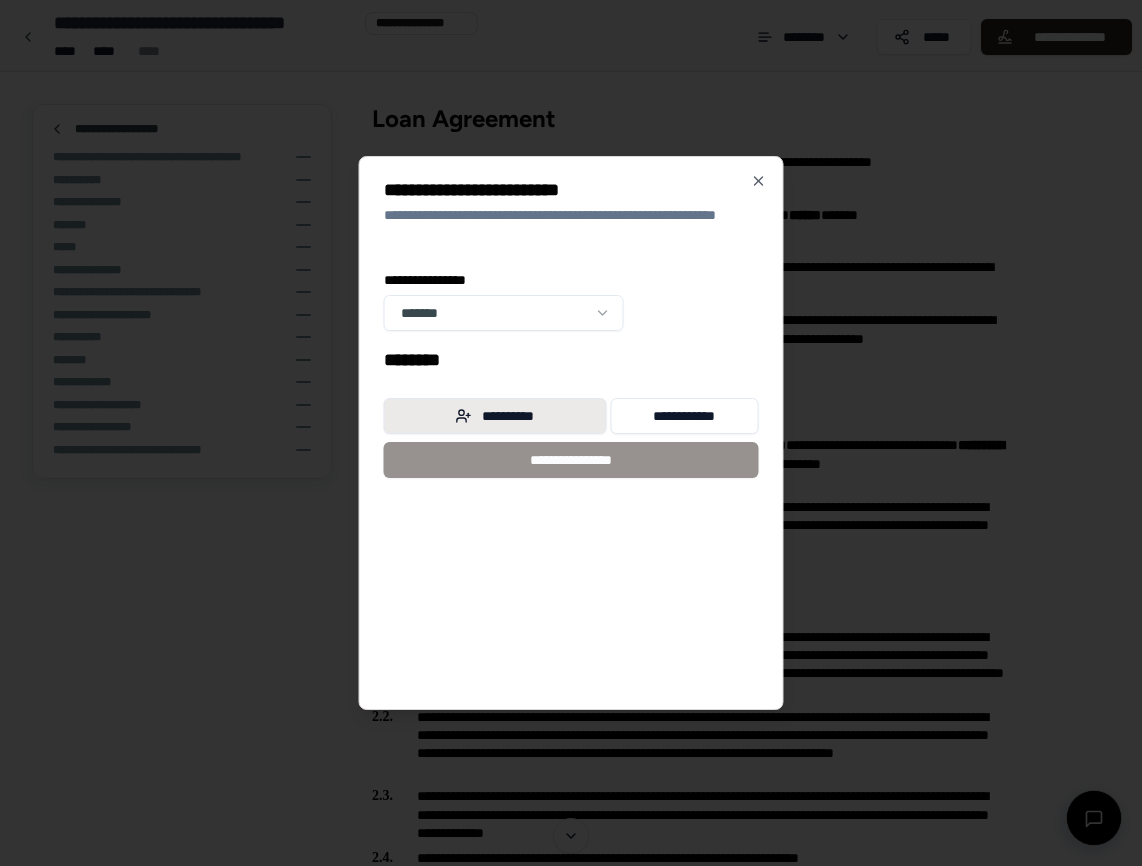 click on "**********" at bounding box center (495, 416) 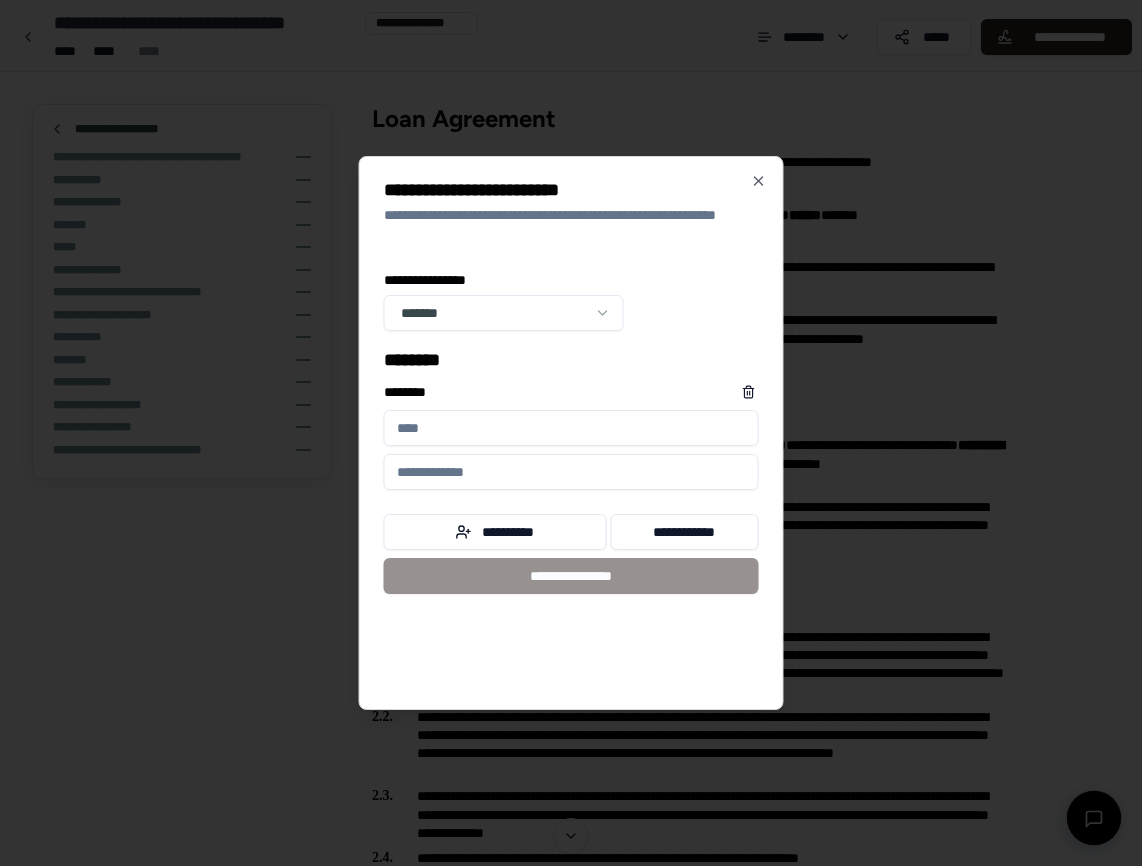 click on "******   *" at bounding box center (571, 428) 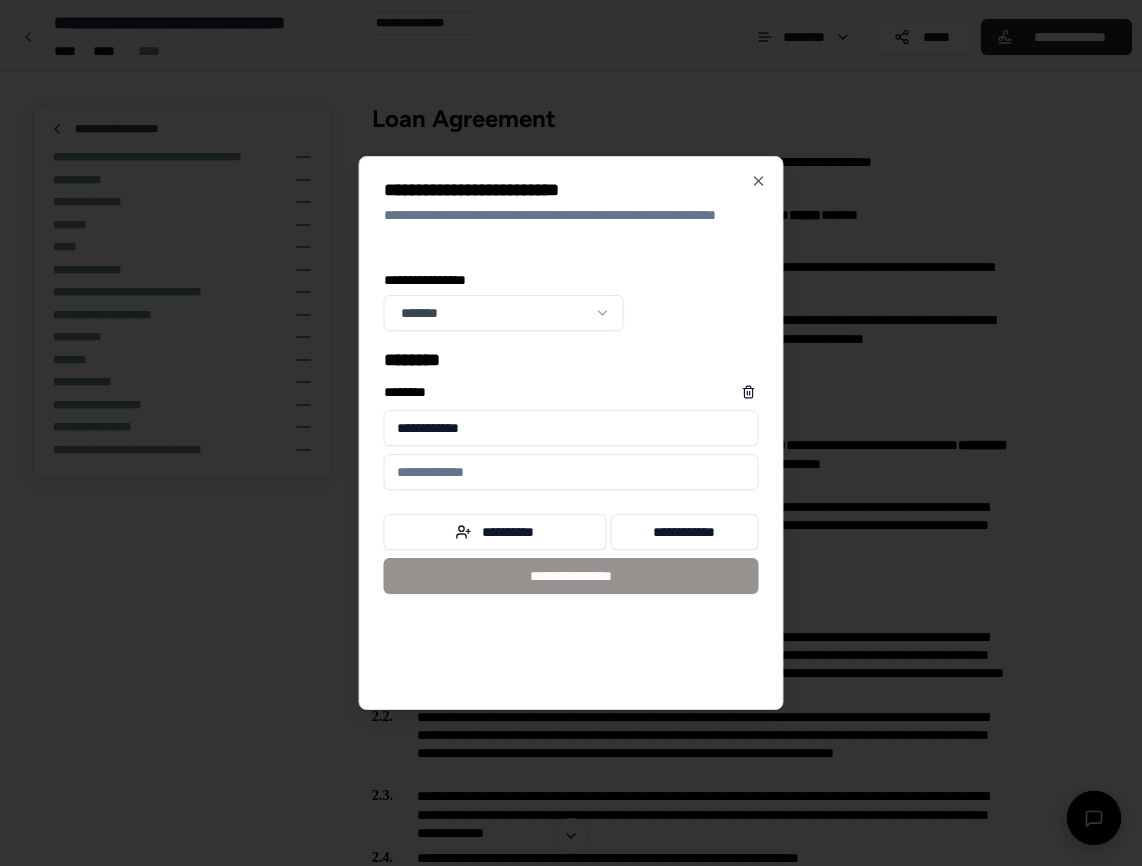 type on "**********" 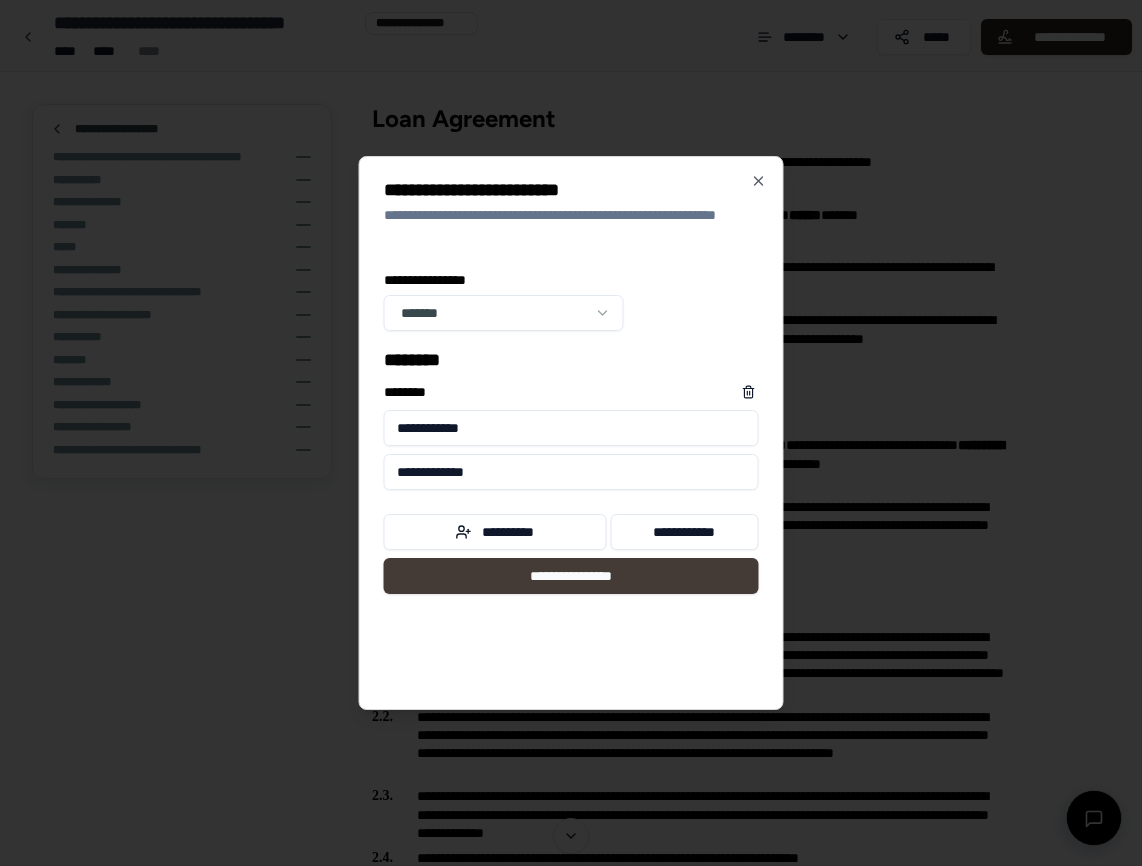 type on "**********" 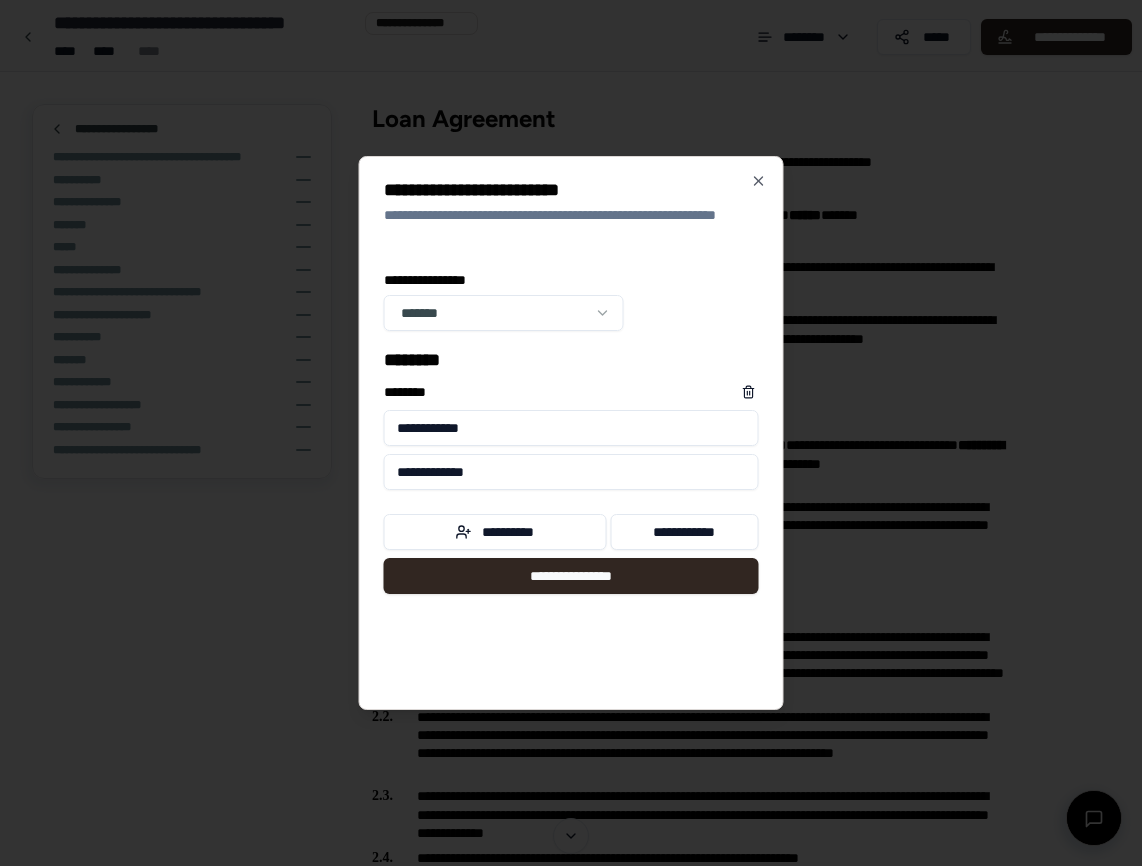 click on "[PERSONAL_INFO]" at bounding box center (571, 433) 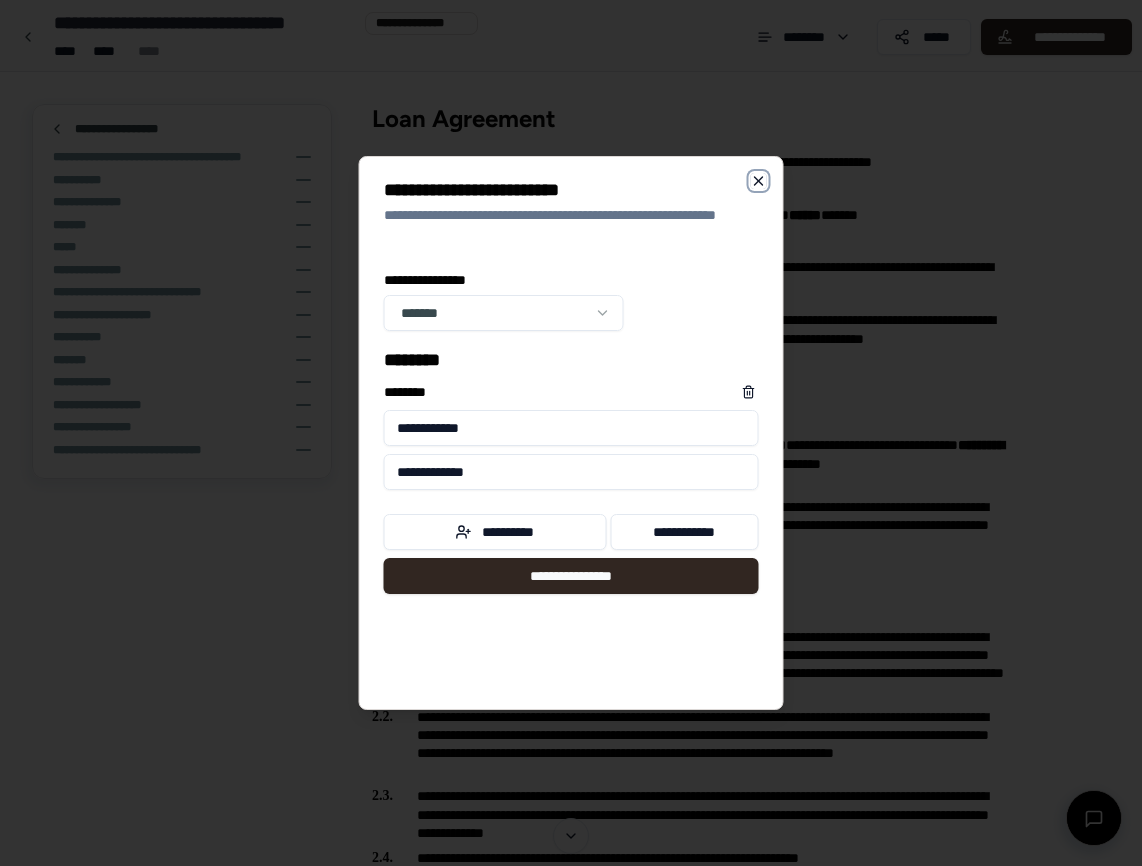 click 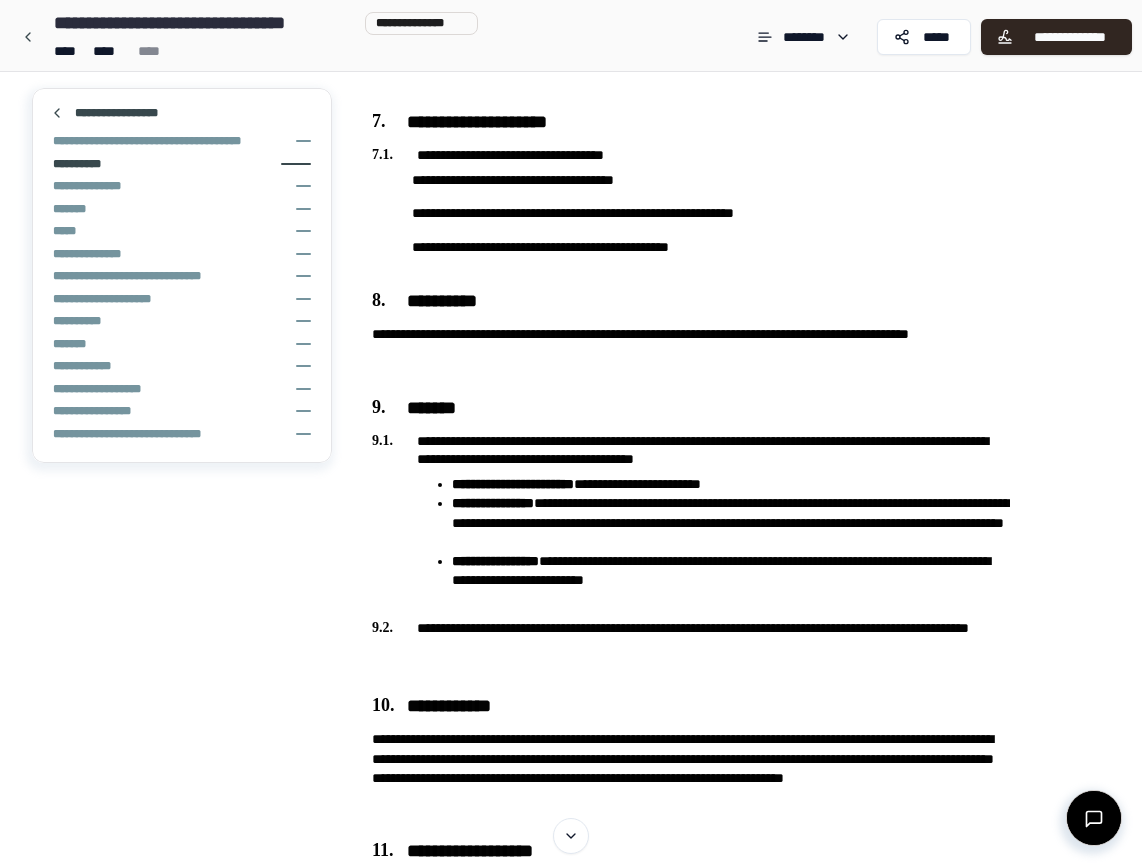scroll, scrollTop: 2498, scrollLeft: 0, axis: vertical 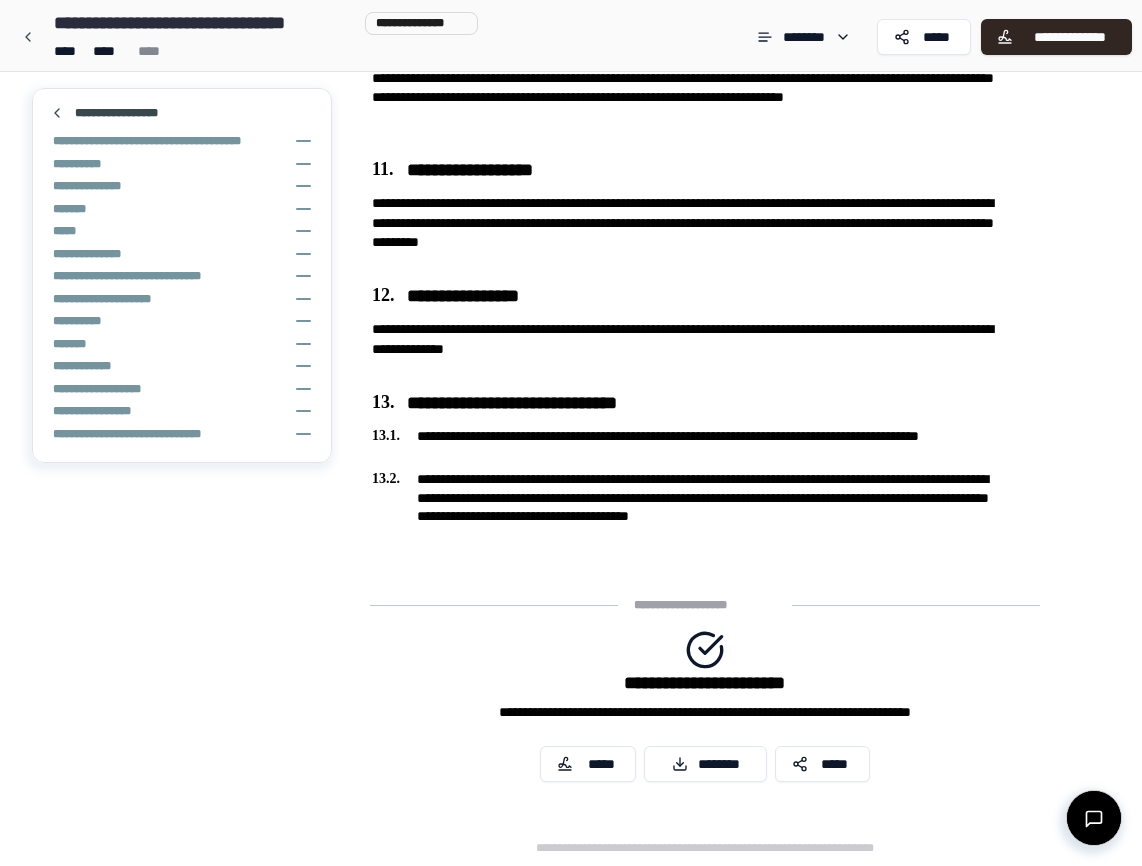 click on "**********" at bounding box center [705, 683] 